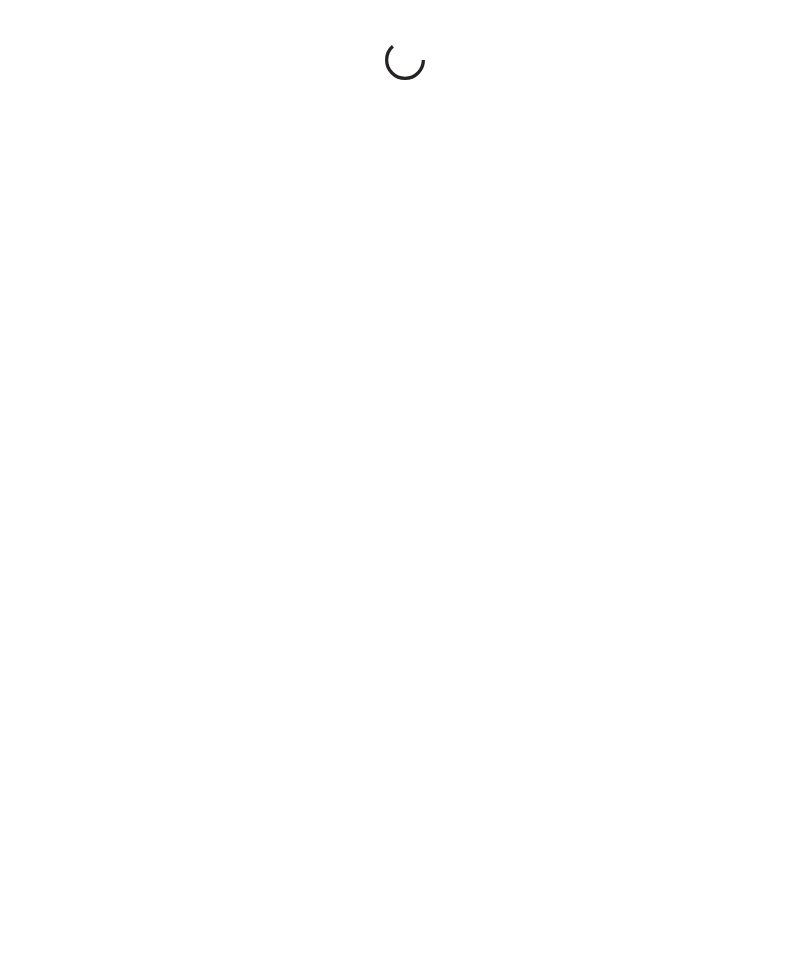 scroll, scrollTop: 0, scrollLeft: 0, axis: both 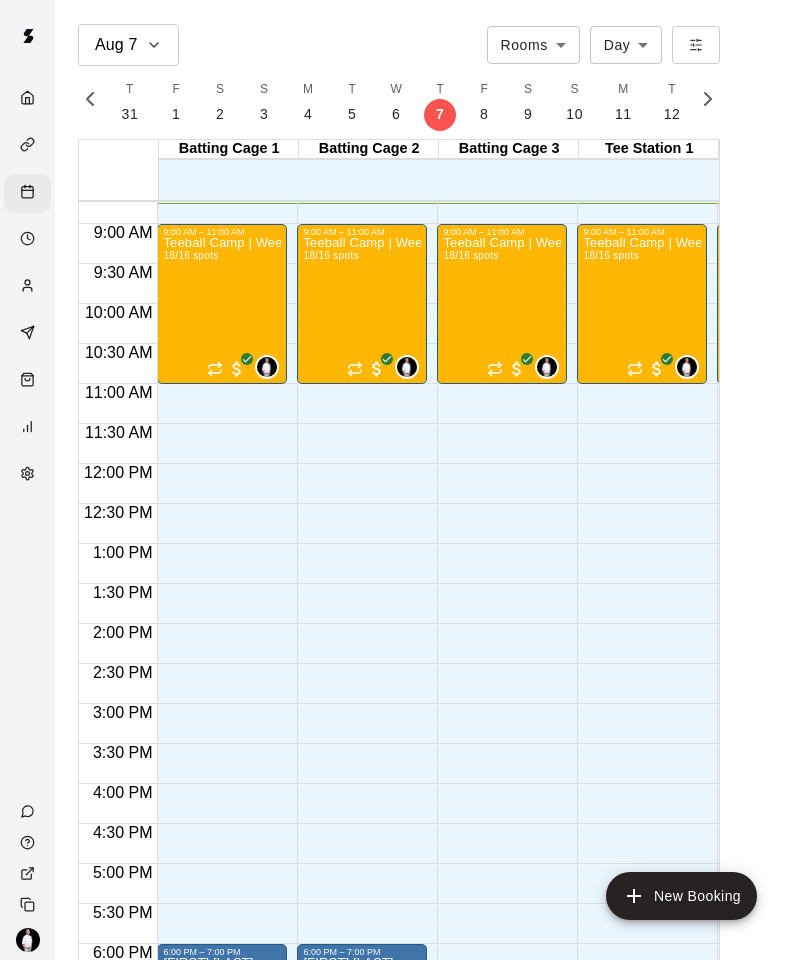 click on "Teeball Camp | Week of Aug 4th | 9AM to 11AM | Ages 4-7 18/16 spots" at bounding box center (222, 717) 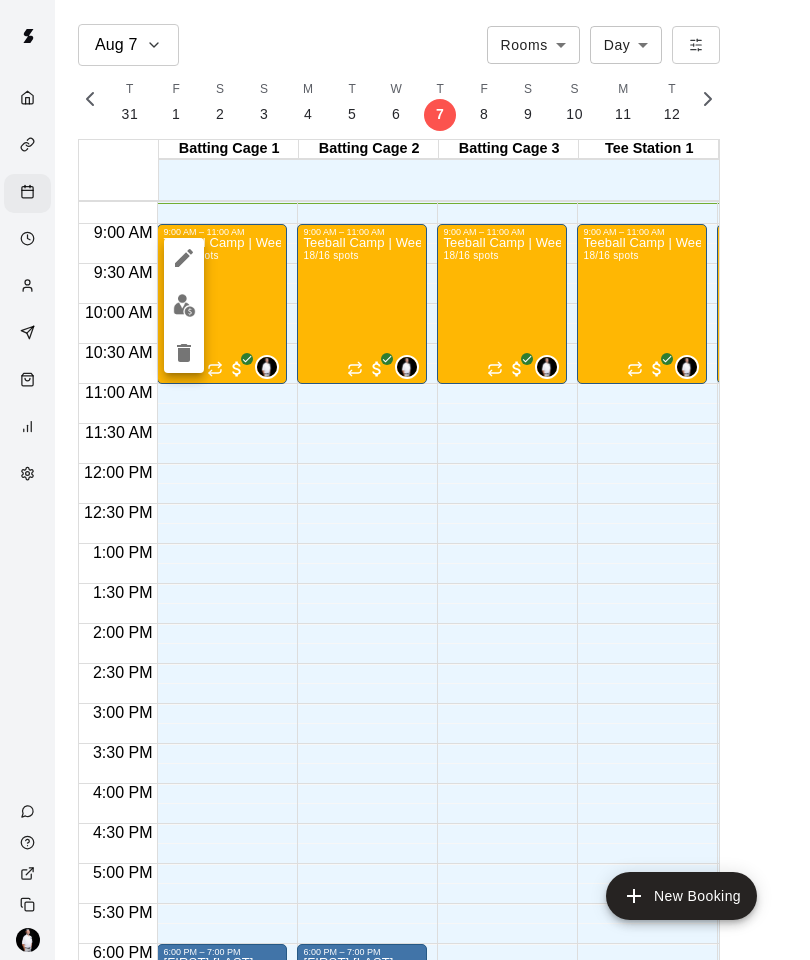 click at bounding box center [184, 305] 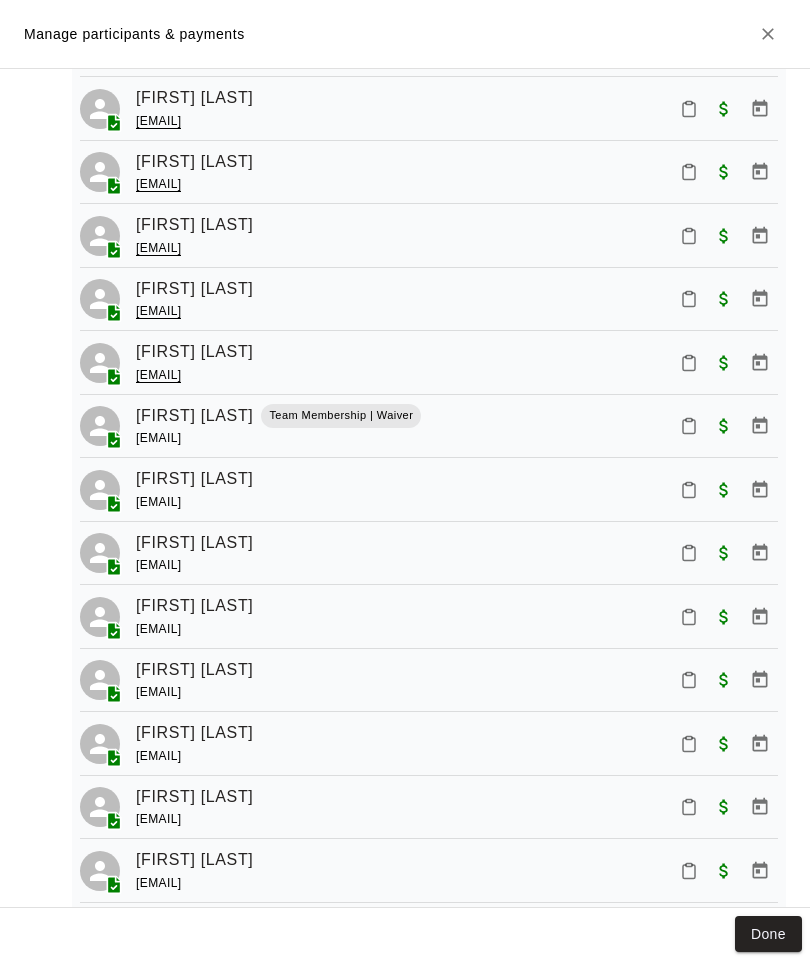 scroll, scrollTop: 520, scrollLeft: 0, axis: vertical 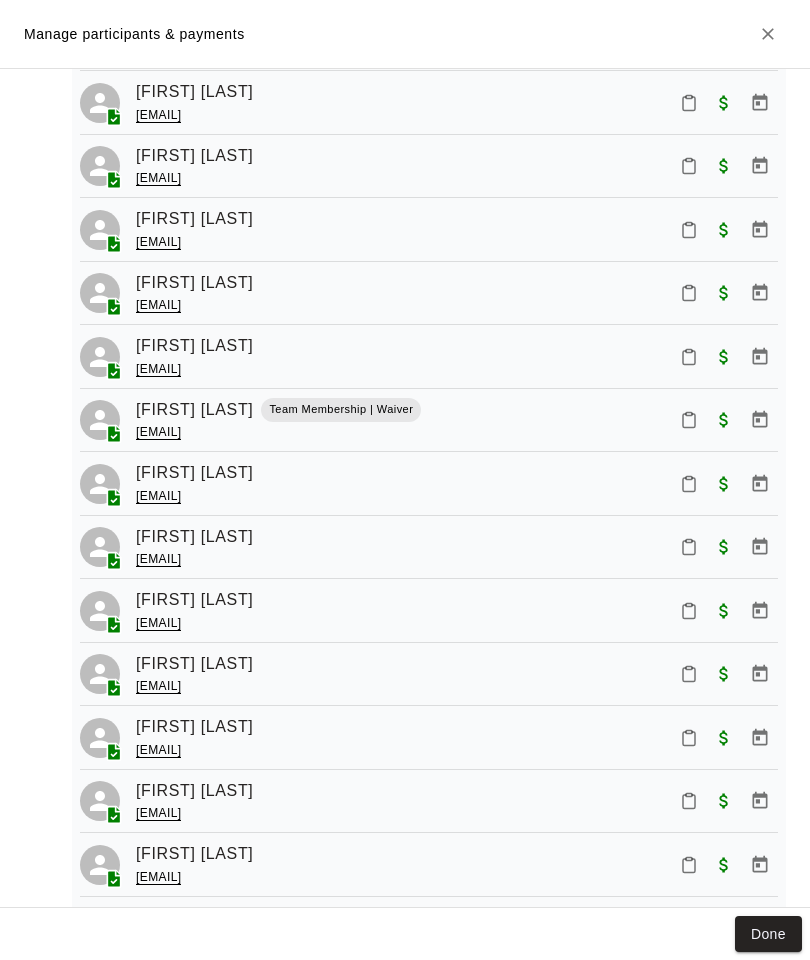 click 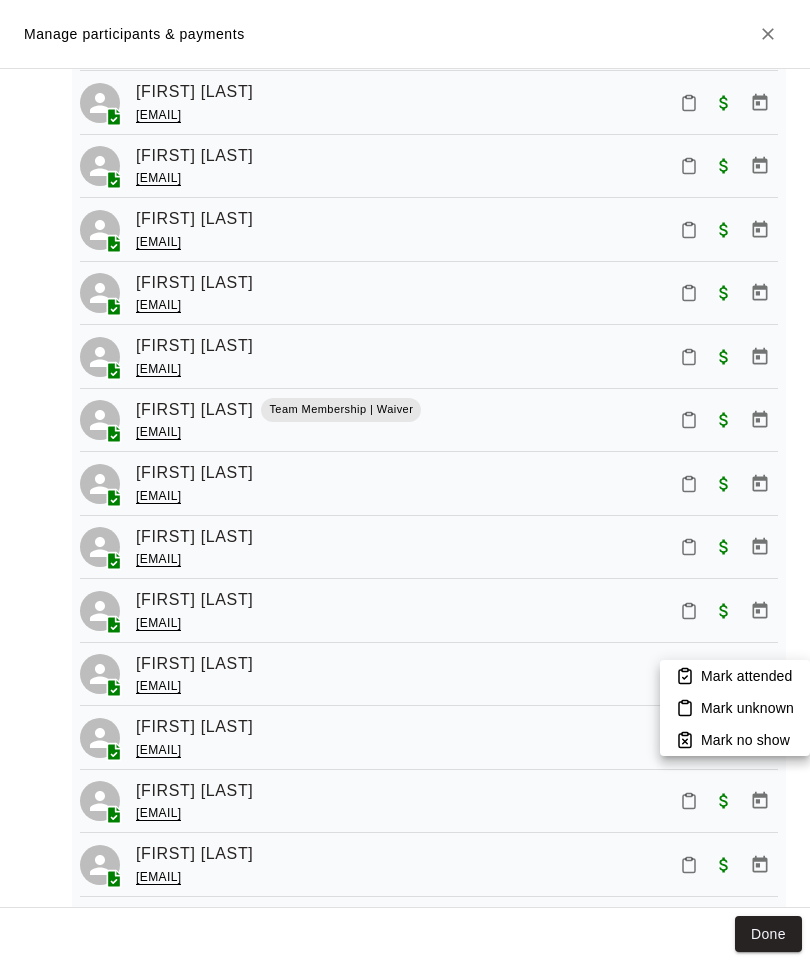 click on "Mark no show" at bounding box center (735, 740) 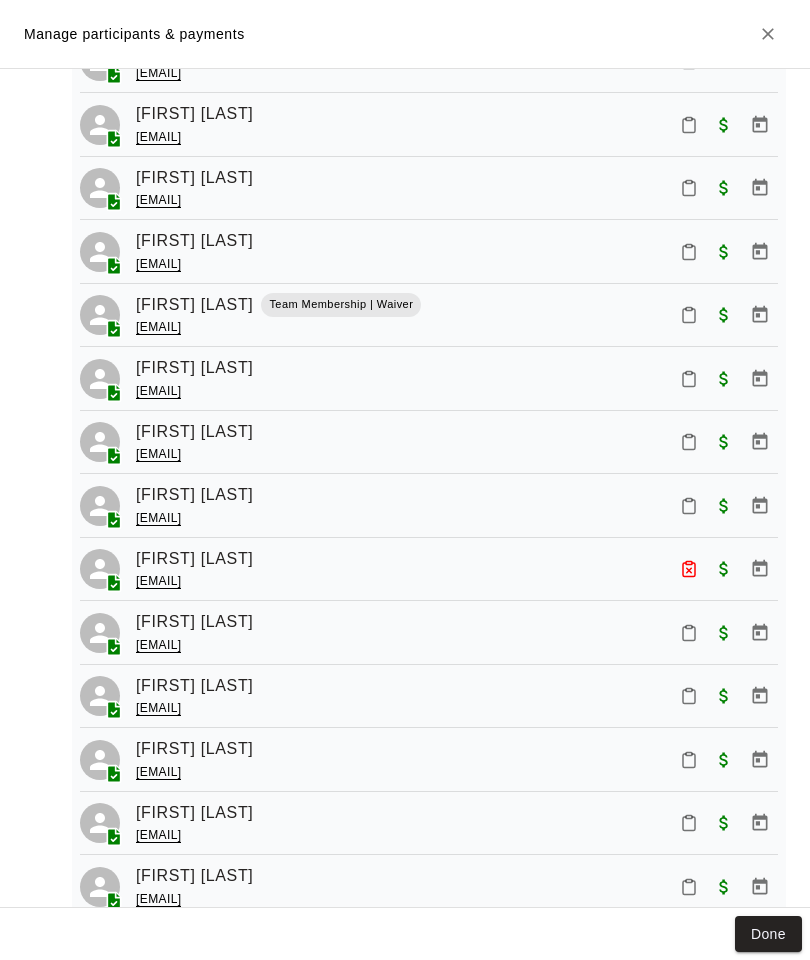 scroll, scrollTop: 627, scrollLeft: 0, axis: vertical 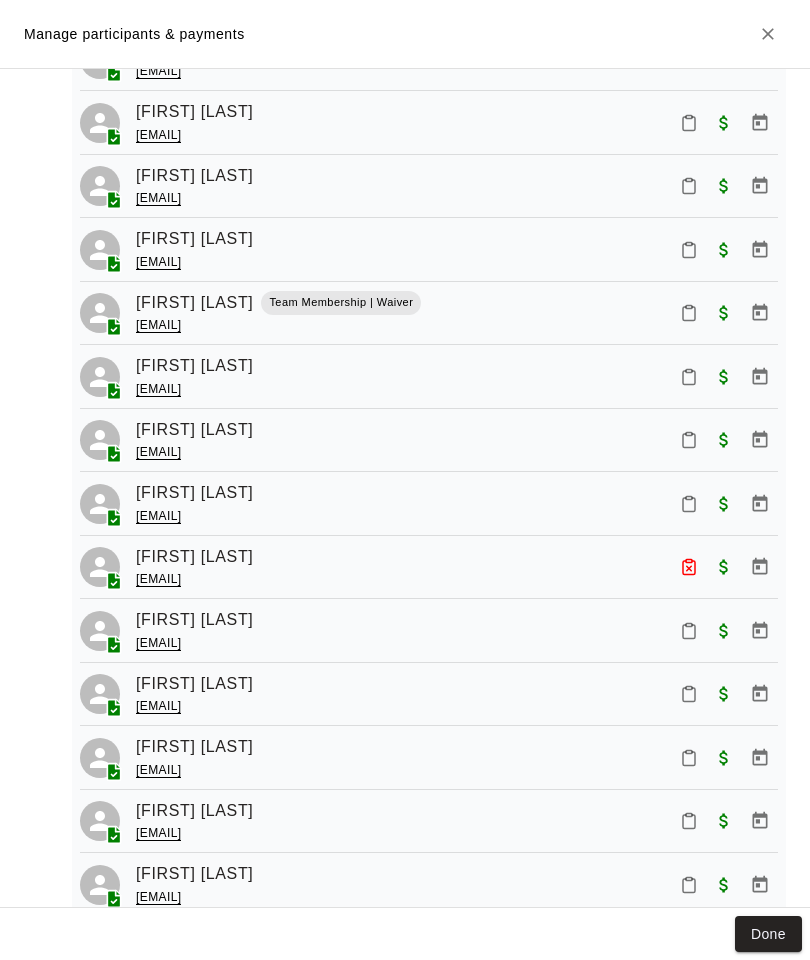 click 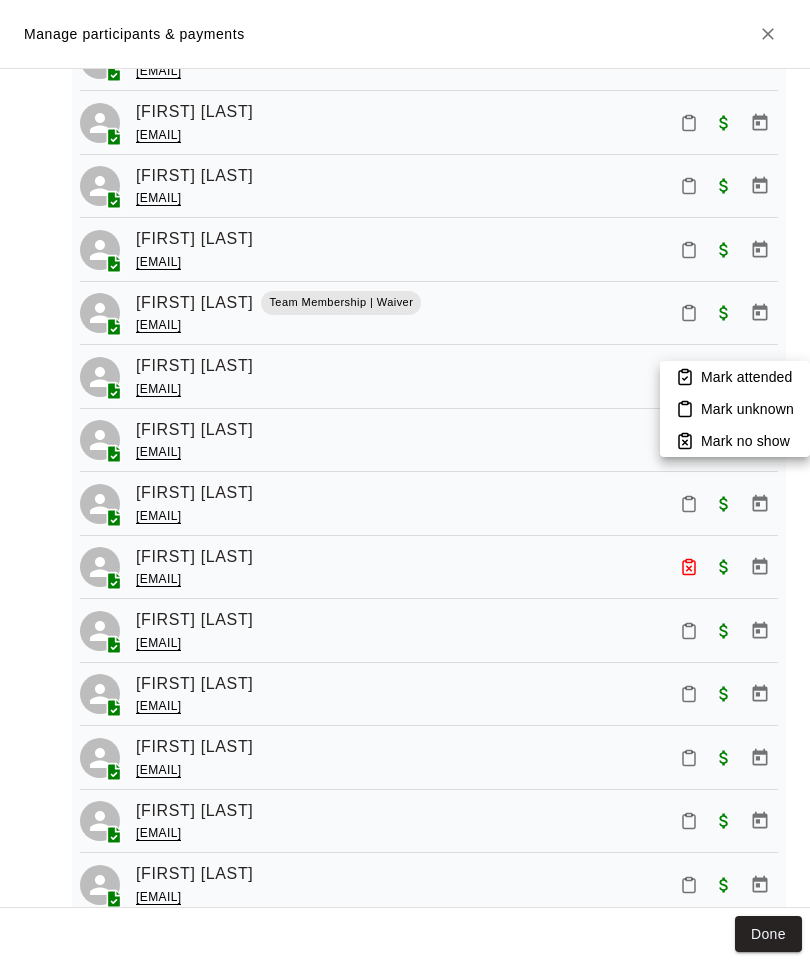 click on "Mark no show" at bounding box center [735, 441] 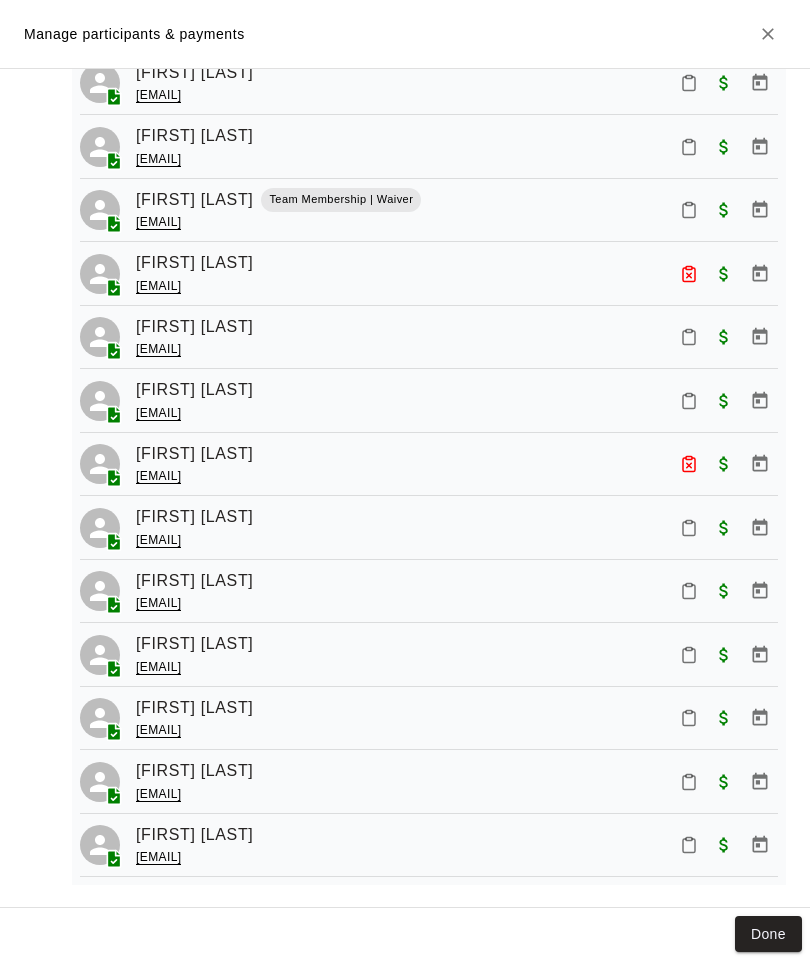 scroll, scrollTop: 729, scrollLeft: 0, axis: vertical 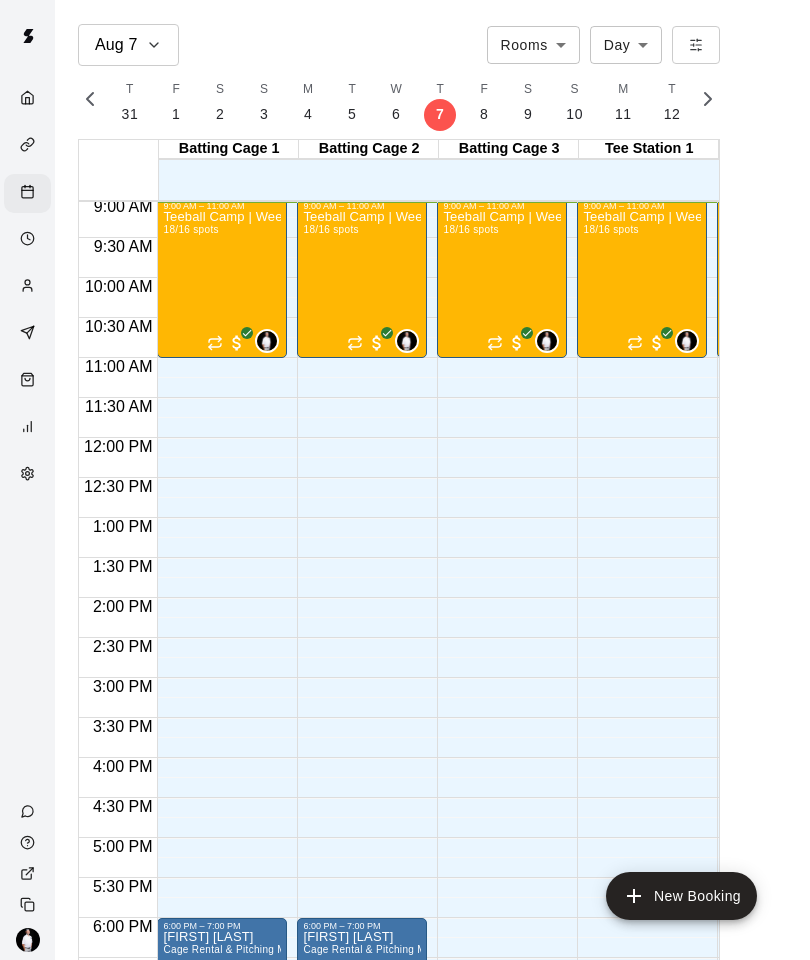click on "Teeball Camp | Week of Aug 4th | 9AM to 11AM | Ages 4-7 18/16 spots" at bounding box center [222, 691] 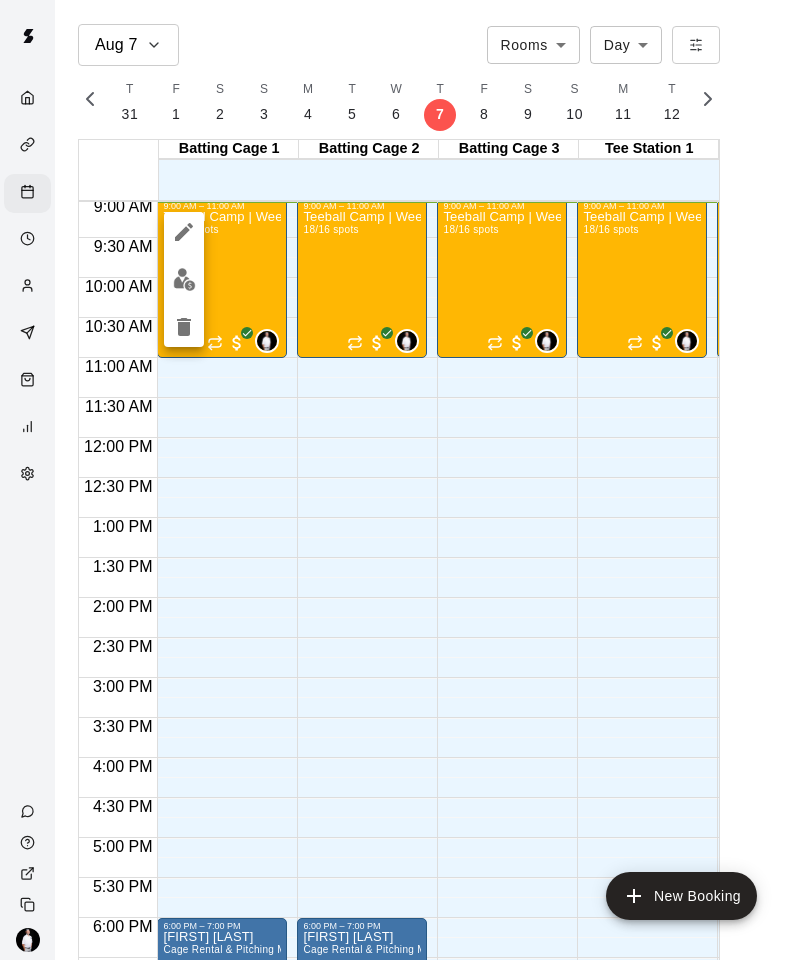 click at bounding box center (184, 279) 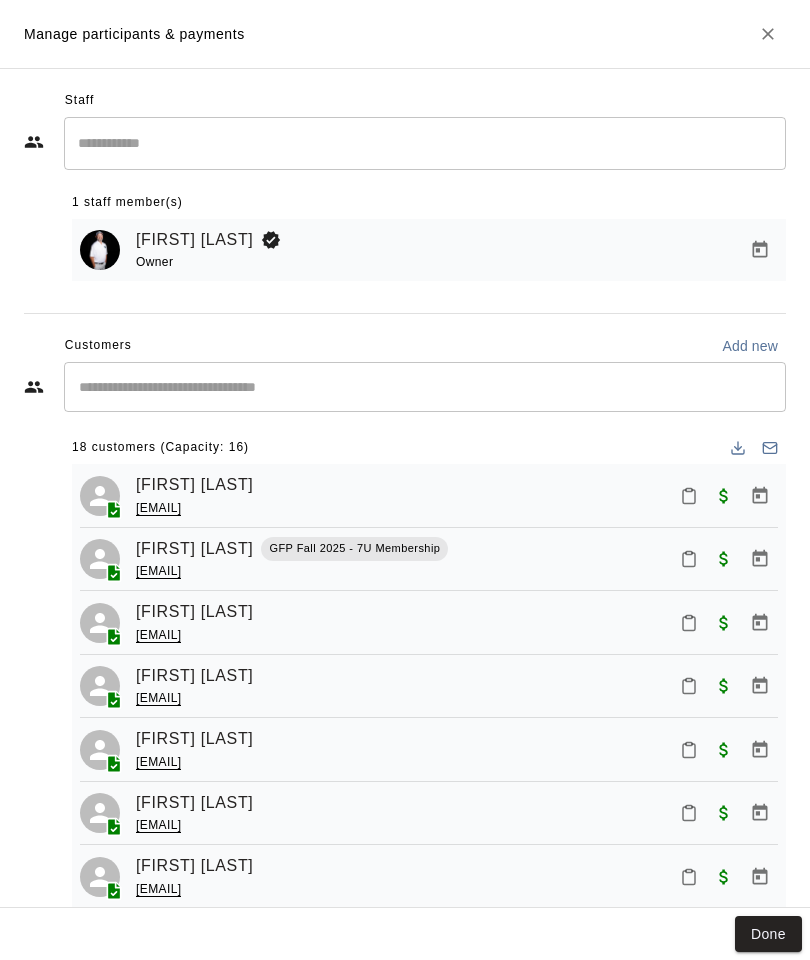 click 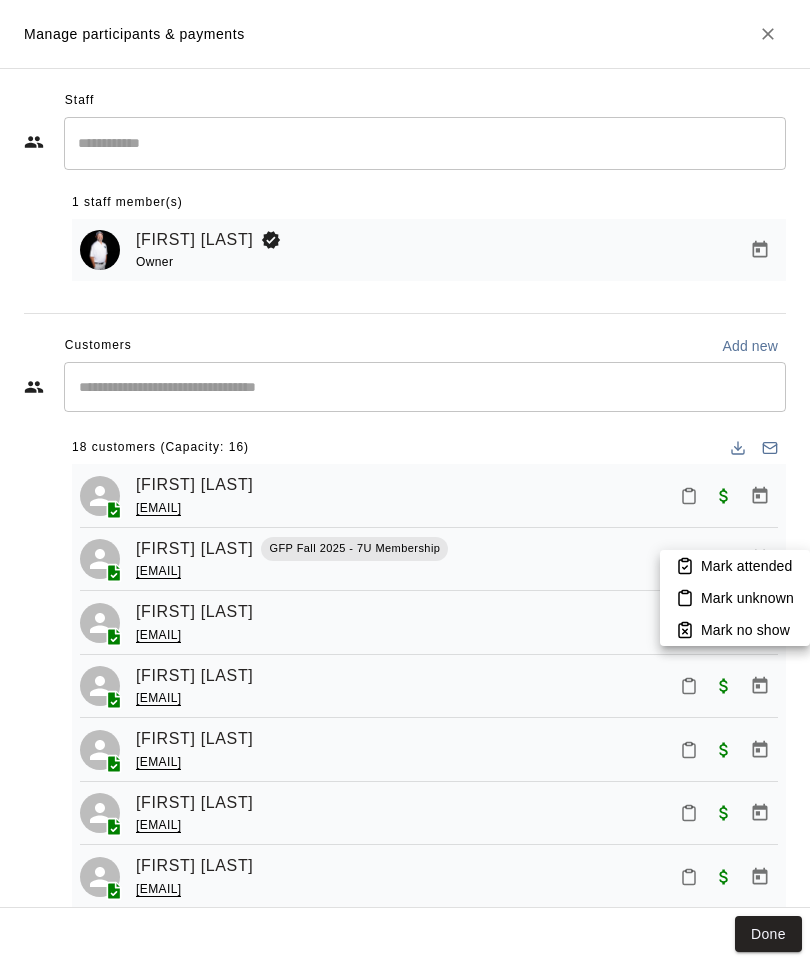 click on "Mark attended" at bounding box center (746, 566) 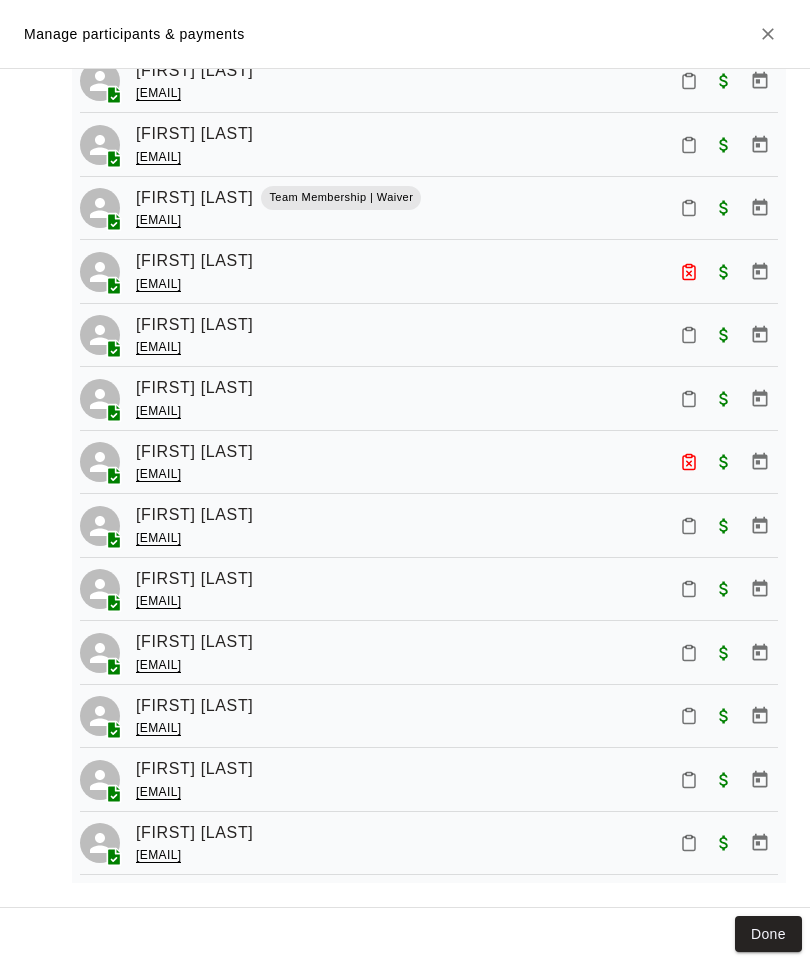 scroll, scrollTop: 729, scrollLeft: 0, axis: vertical 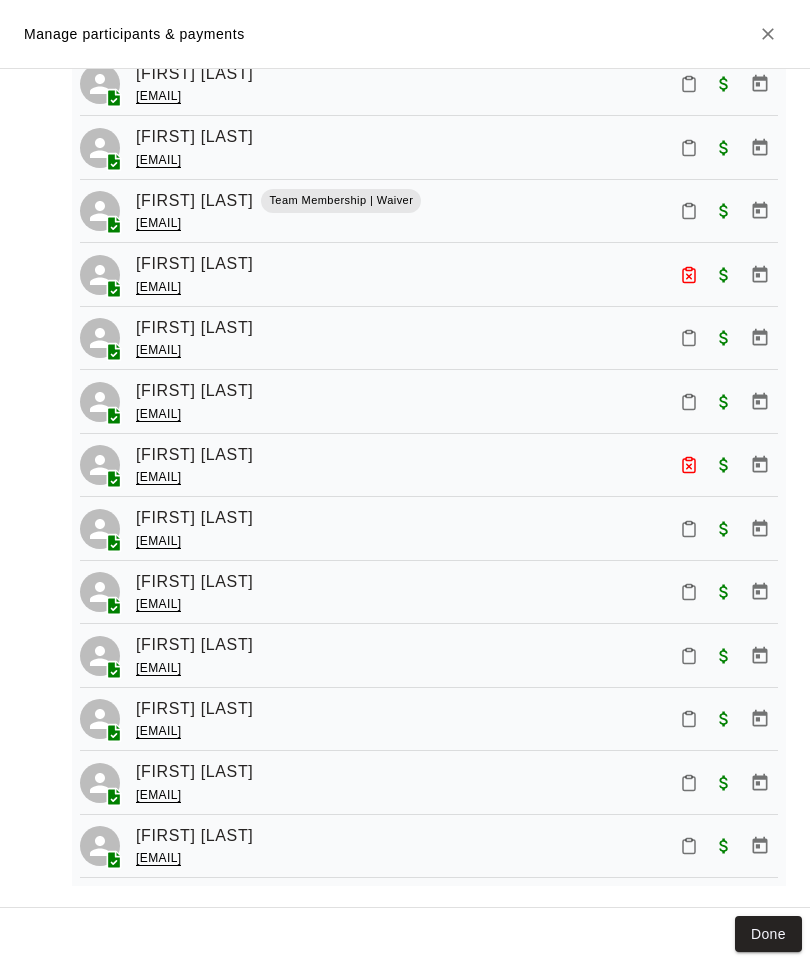 click at bounding box center (689, 719) 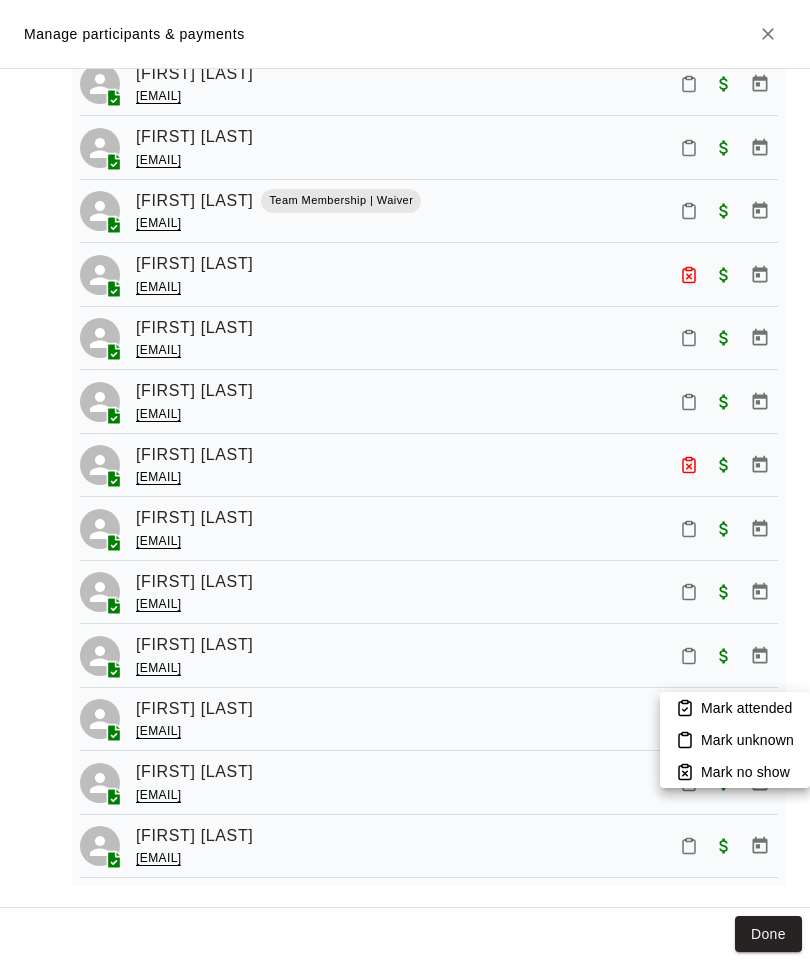 click on "Mark attended" at bounding box center [735, 708] 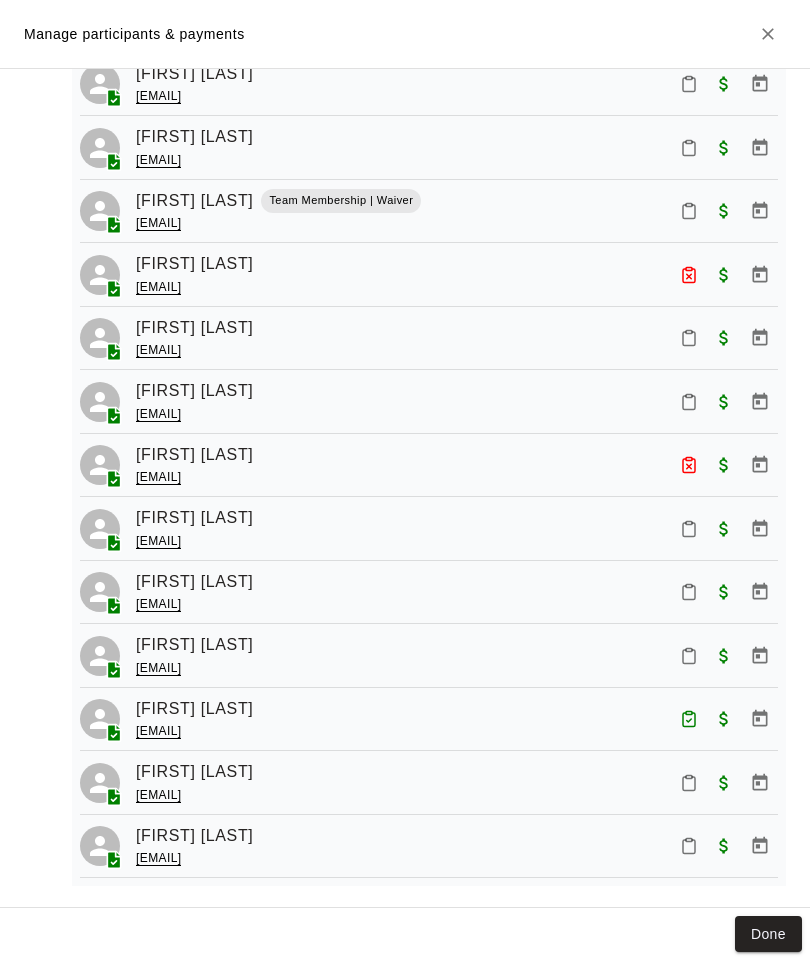 click 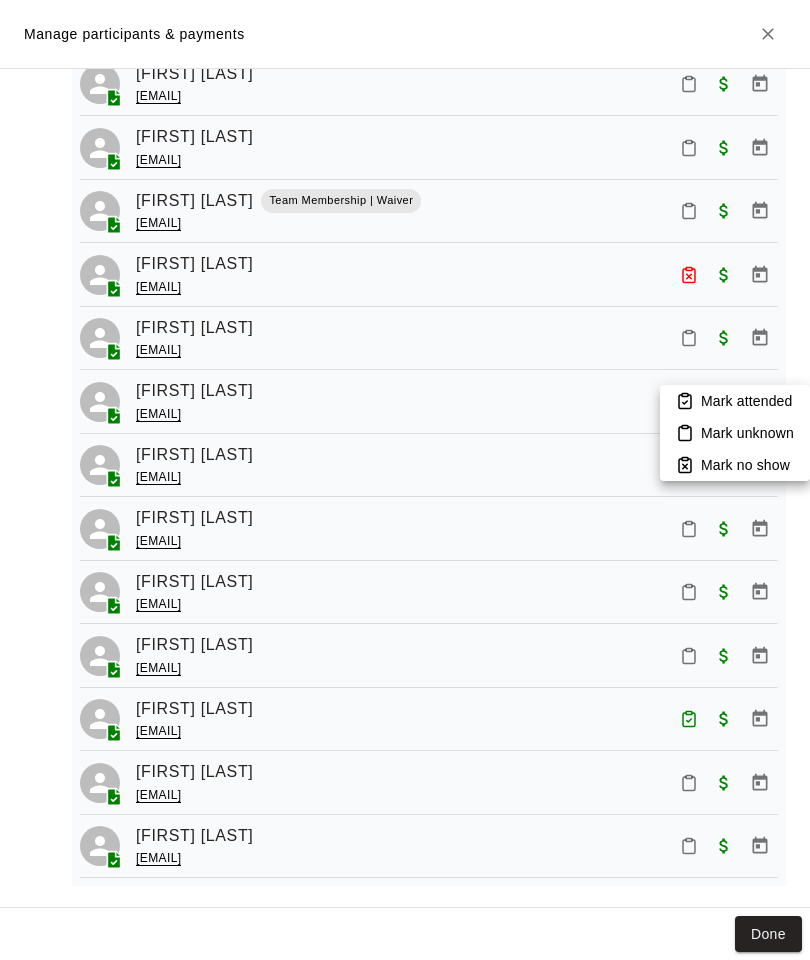 click 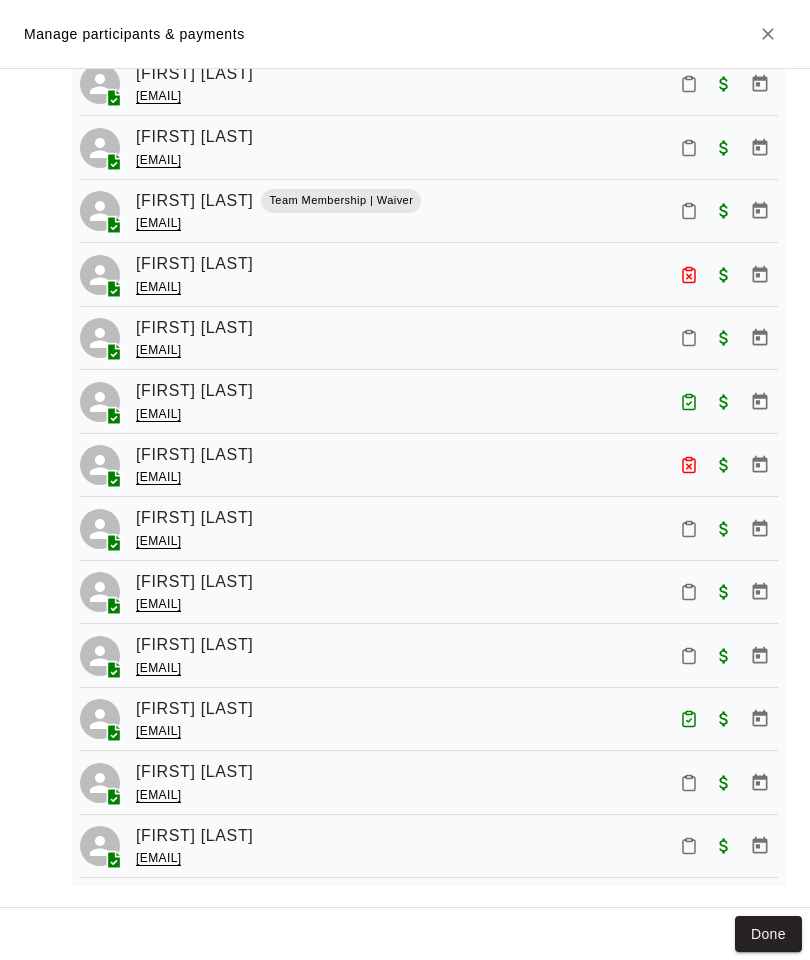 click 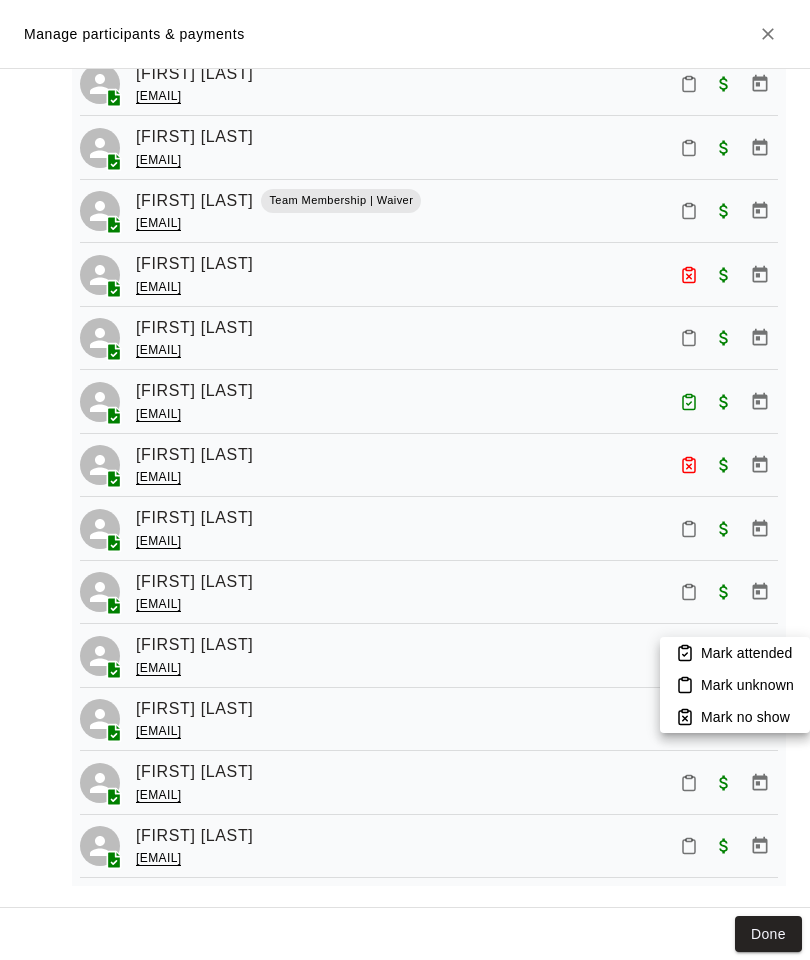 click 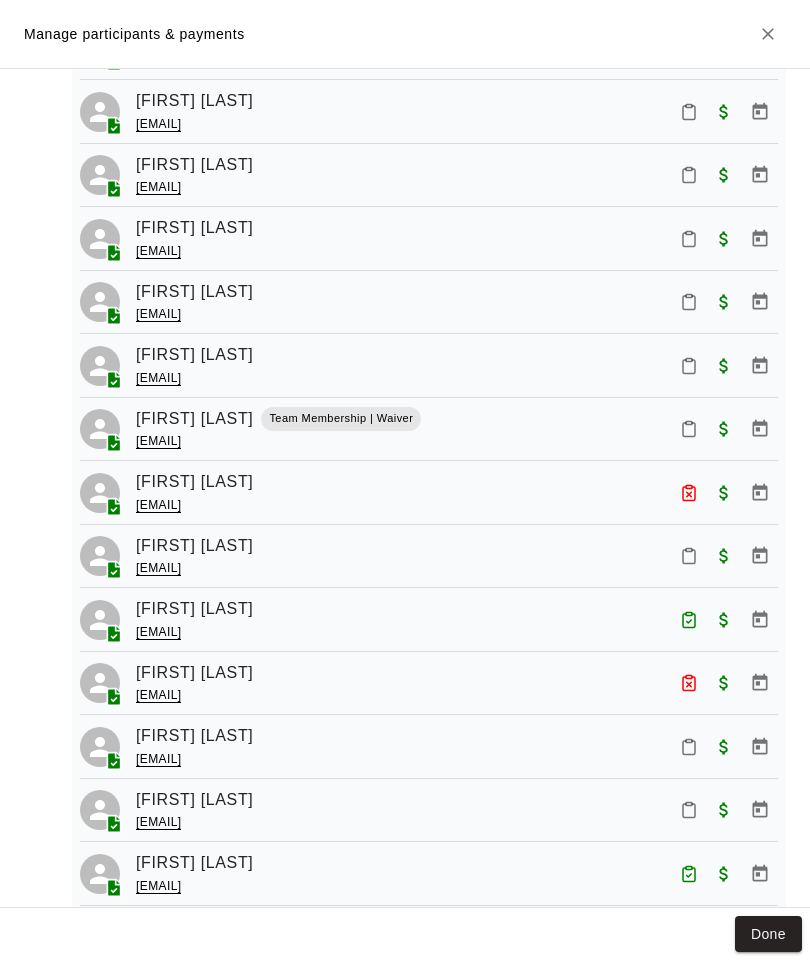 scroll, scrollTop: 512, scrollLeft: 0, axis: vertical 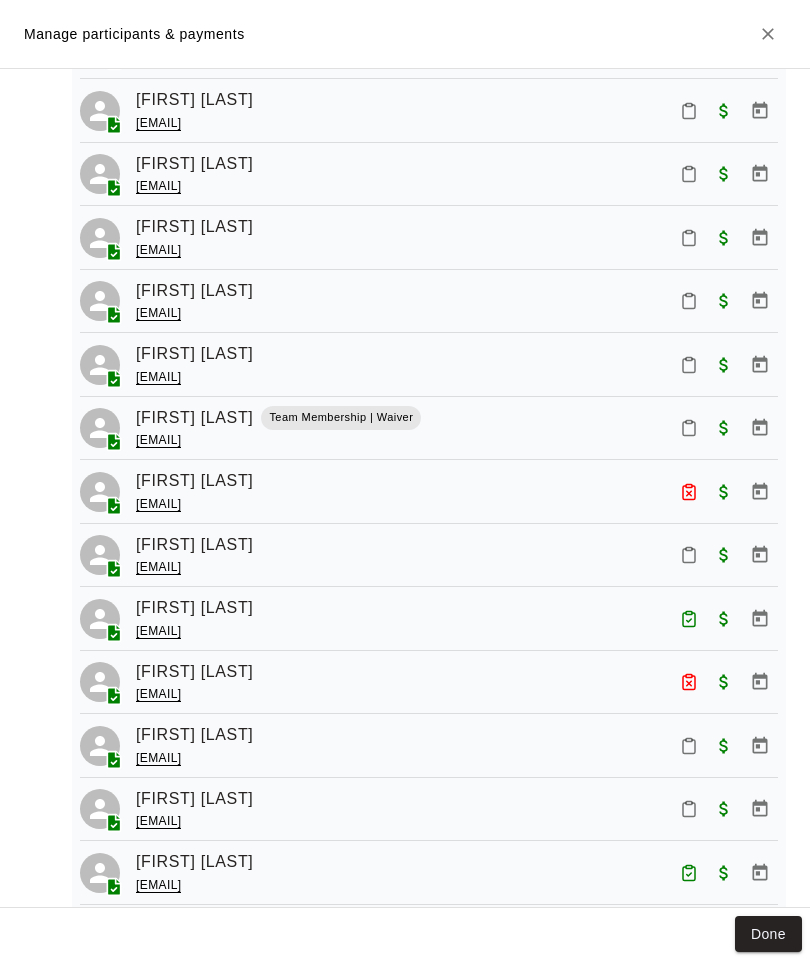 click at bounding box center [689, 428] 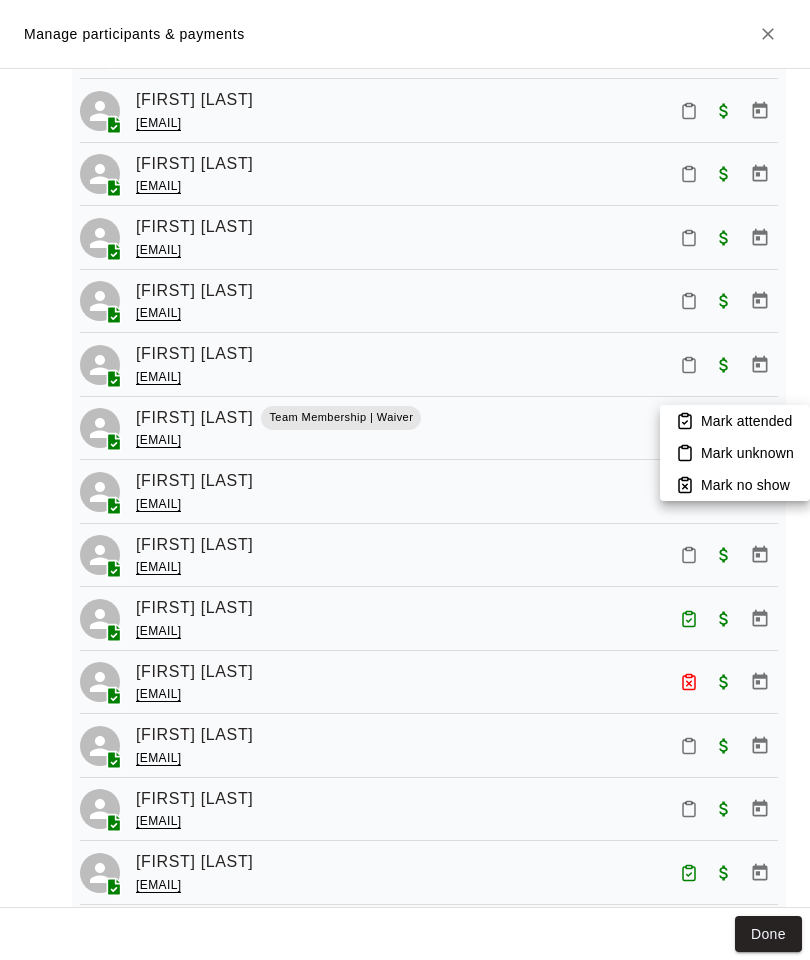 click 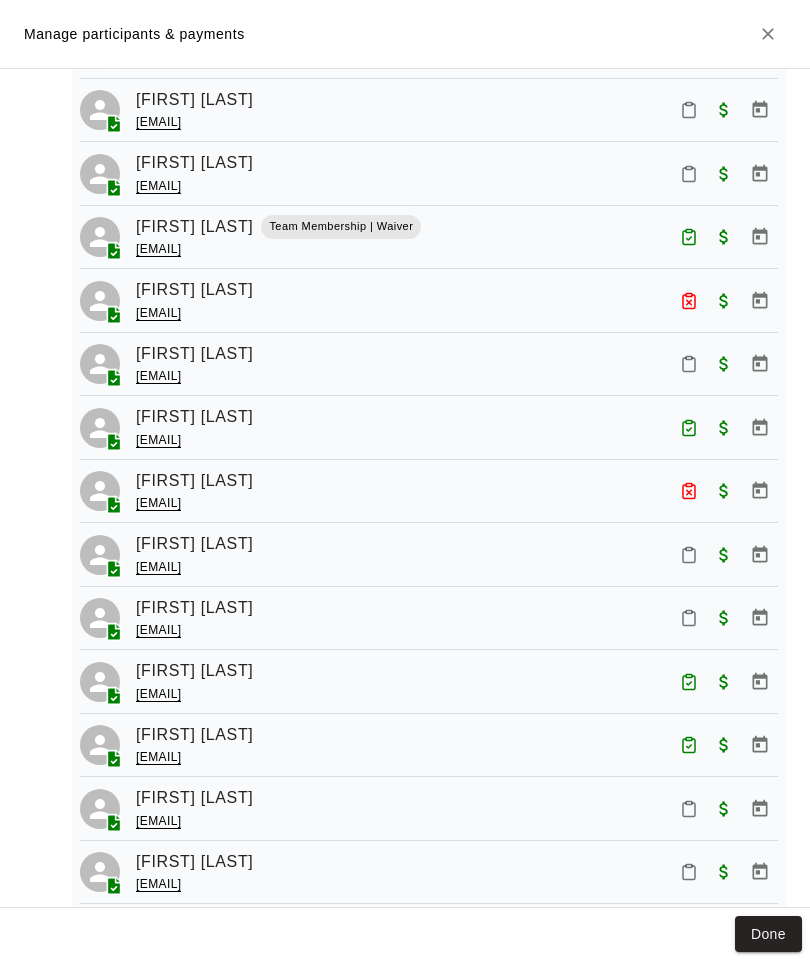 scroll, scrollTop: 714, scrollLeft: 0, axis: vertical 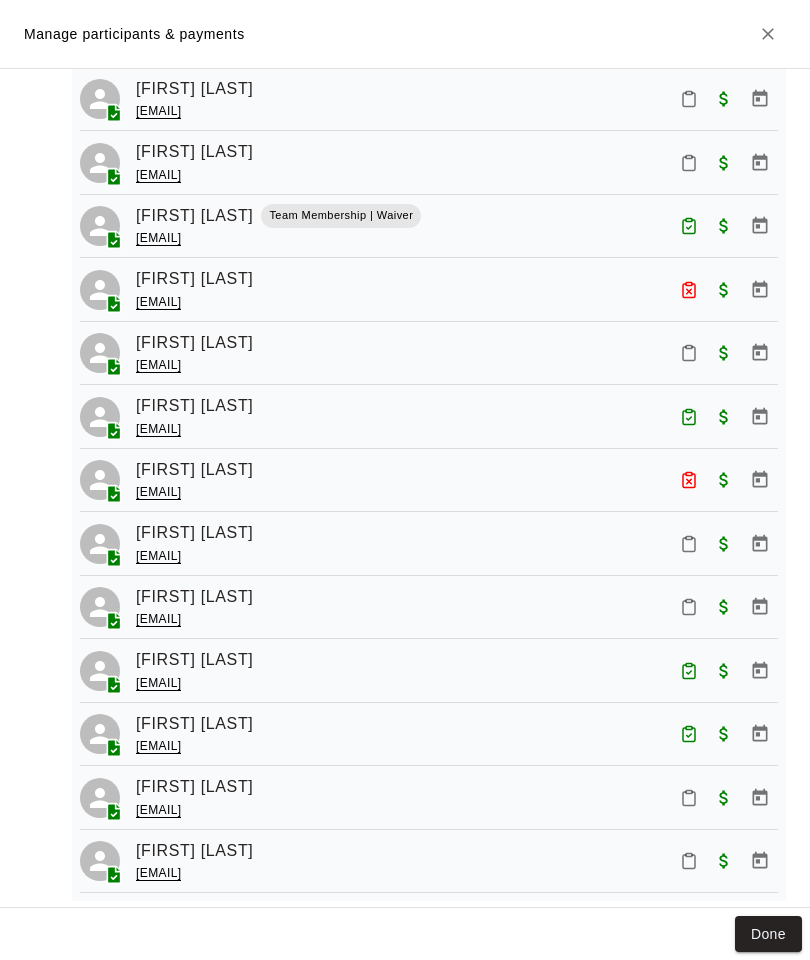 click 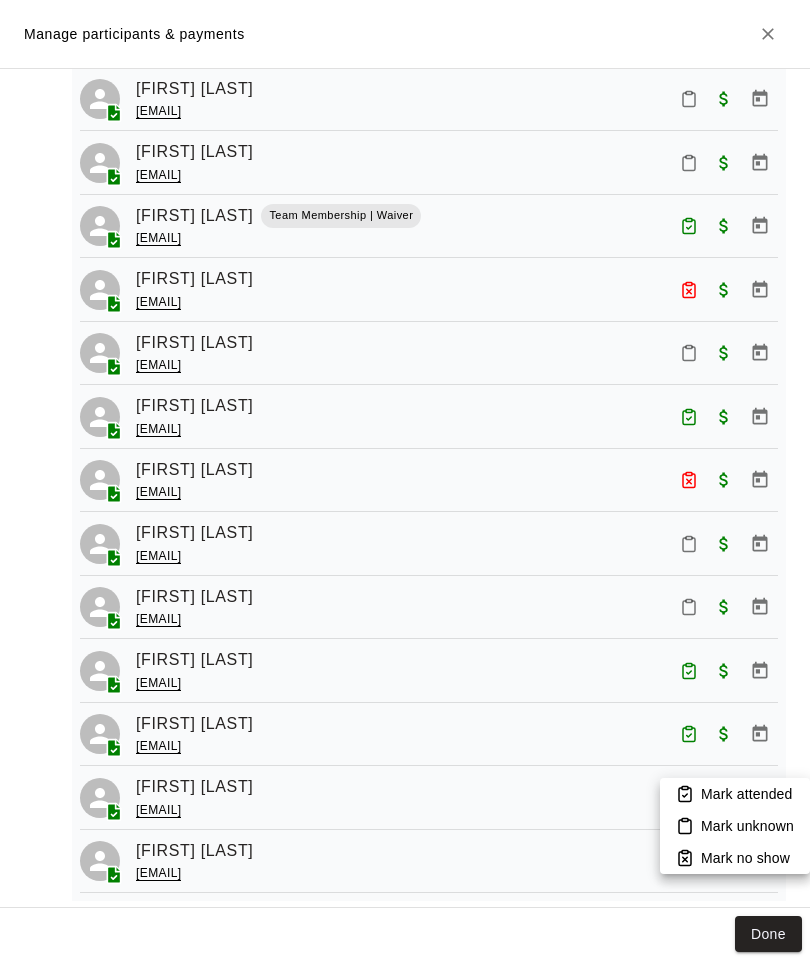 click on "Mark attended" at bounding box center (735, 794) 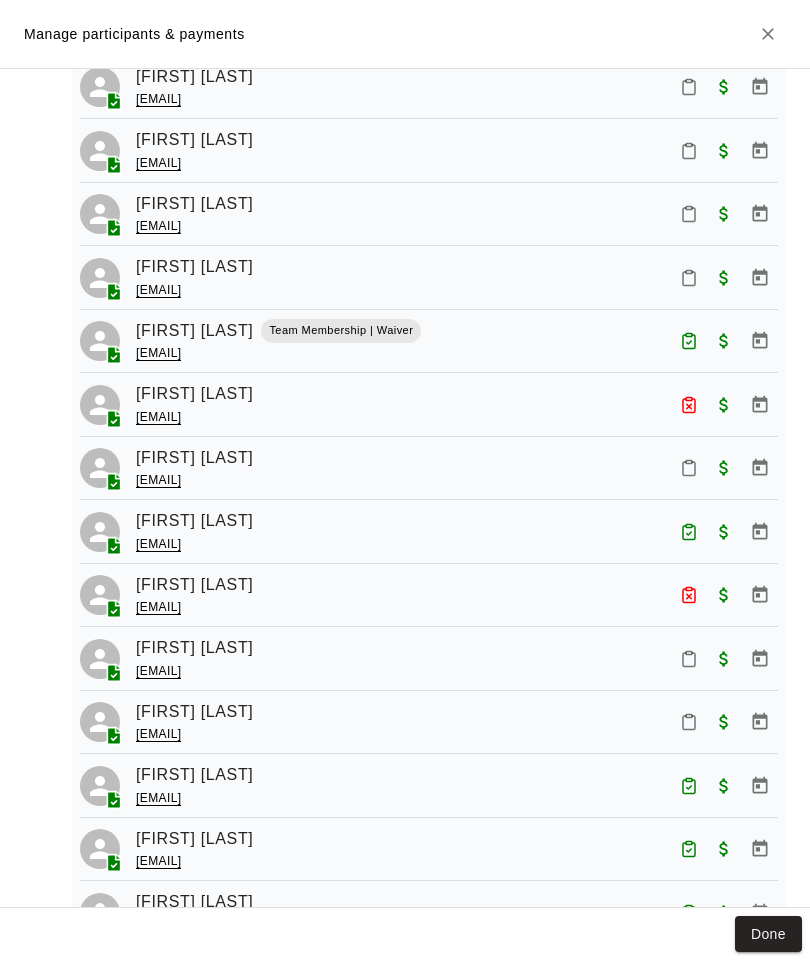 scroll, scrollTop: 598, scrollLeft: 0, axis: vertical 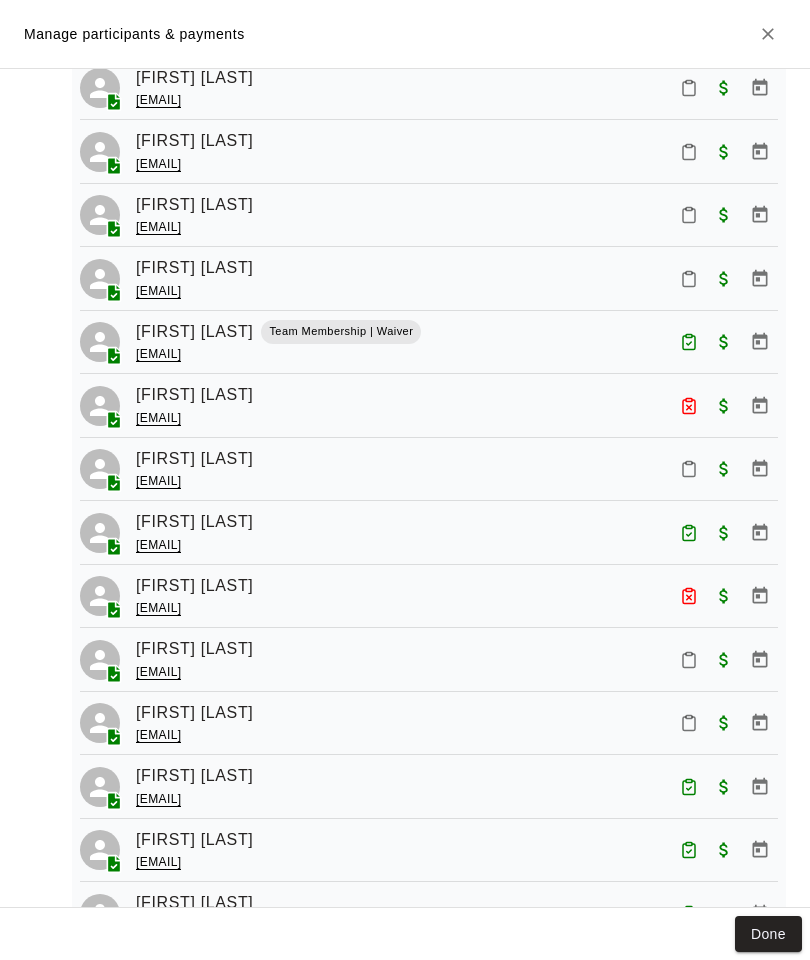 click at bounding box center [689, 279] 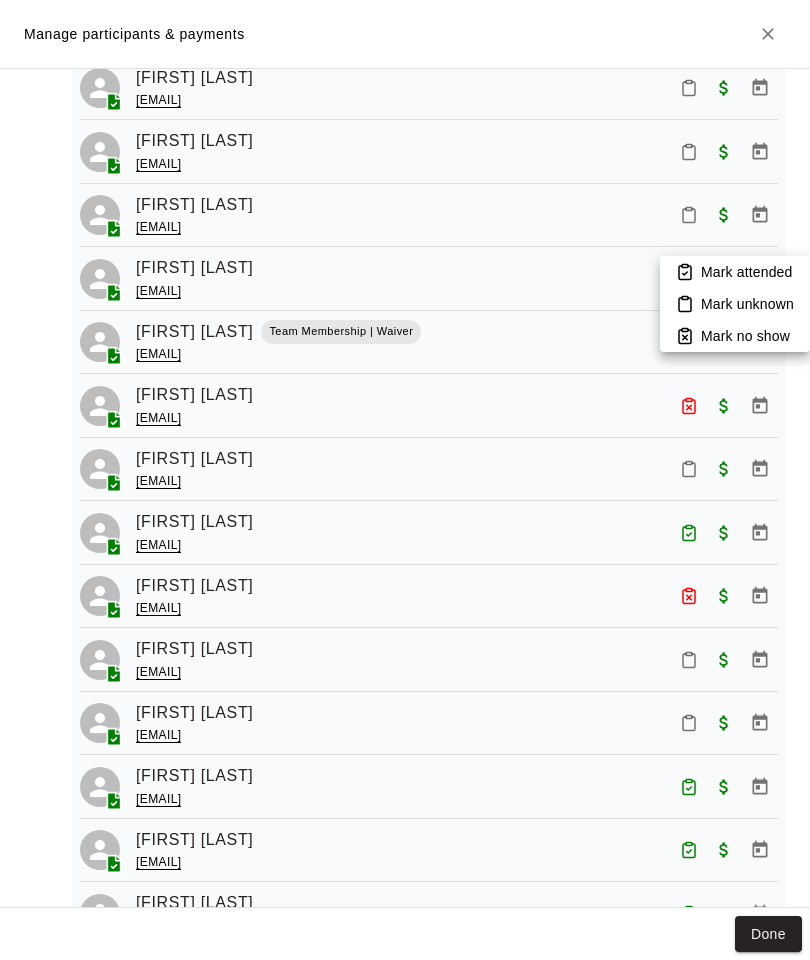 click 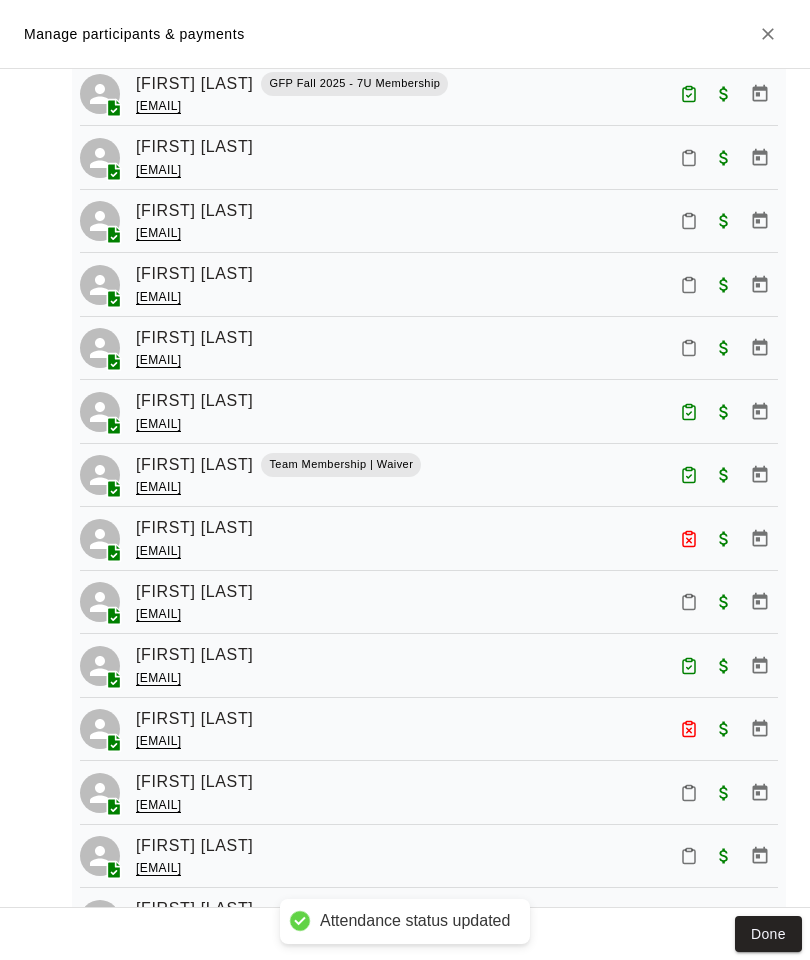 scroll, scrollTop: 463, scrollLeft: 0, axis: vertical 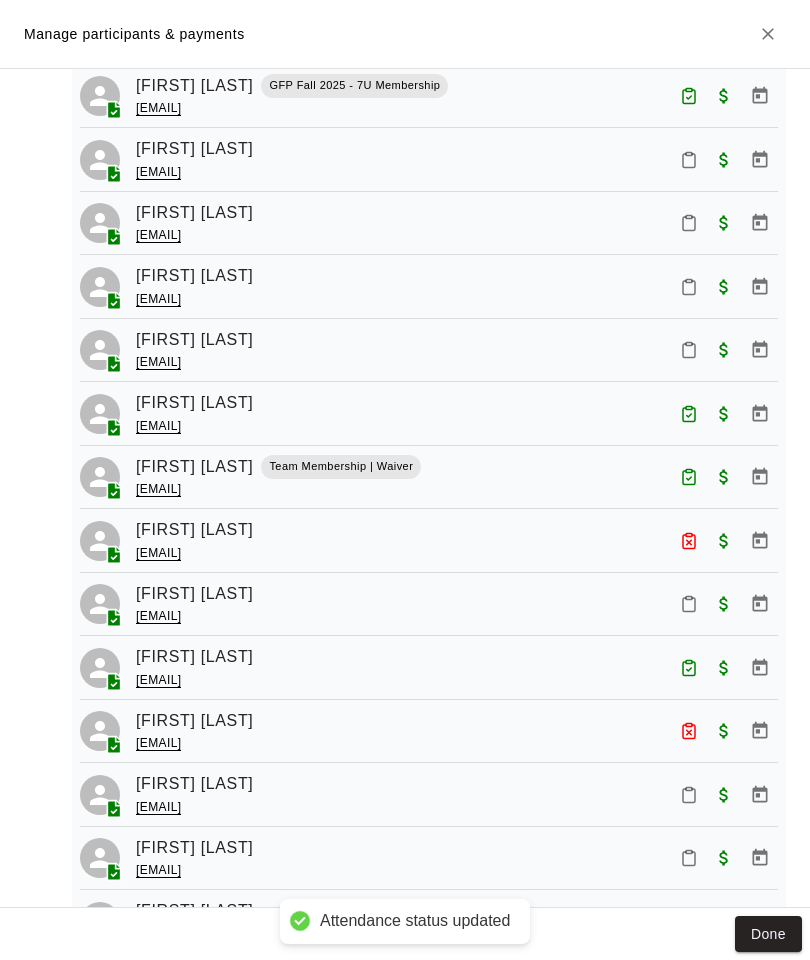 click at bounding box center (689, 223) 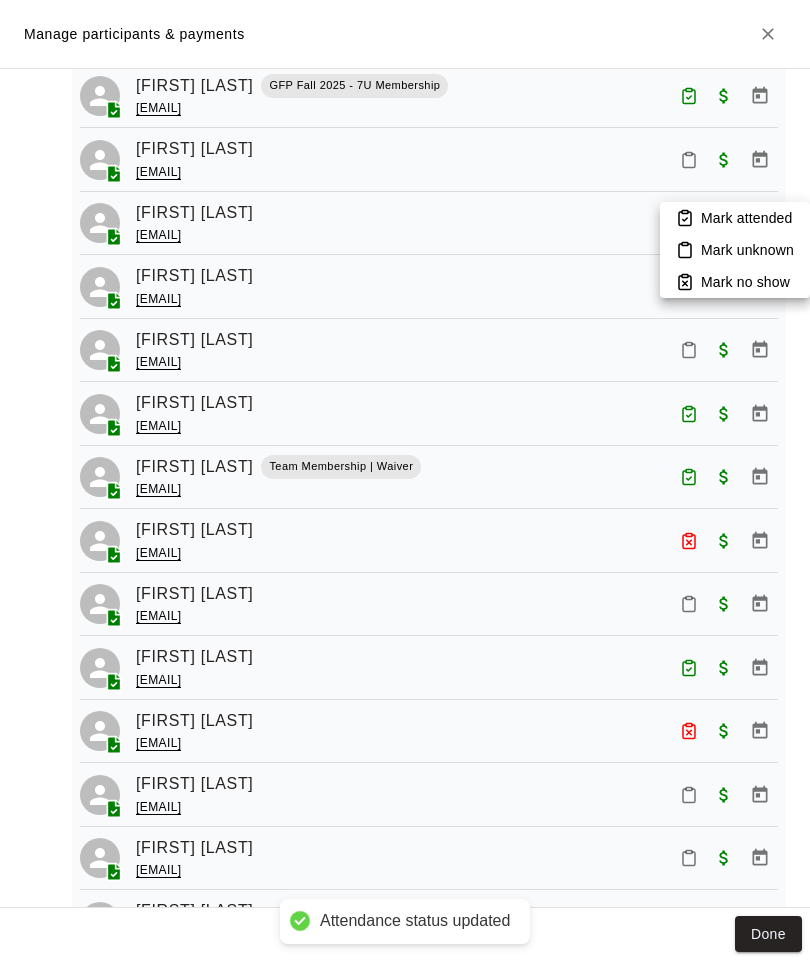 click 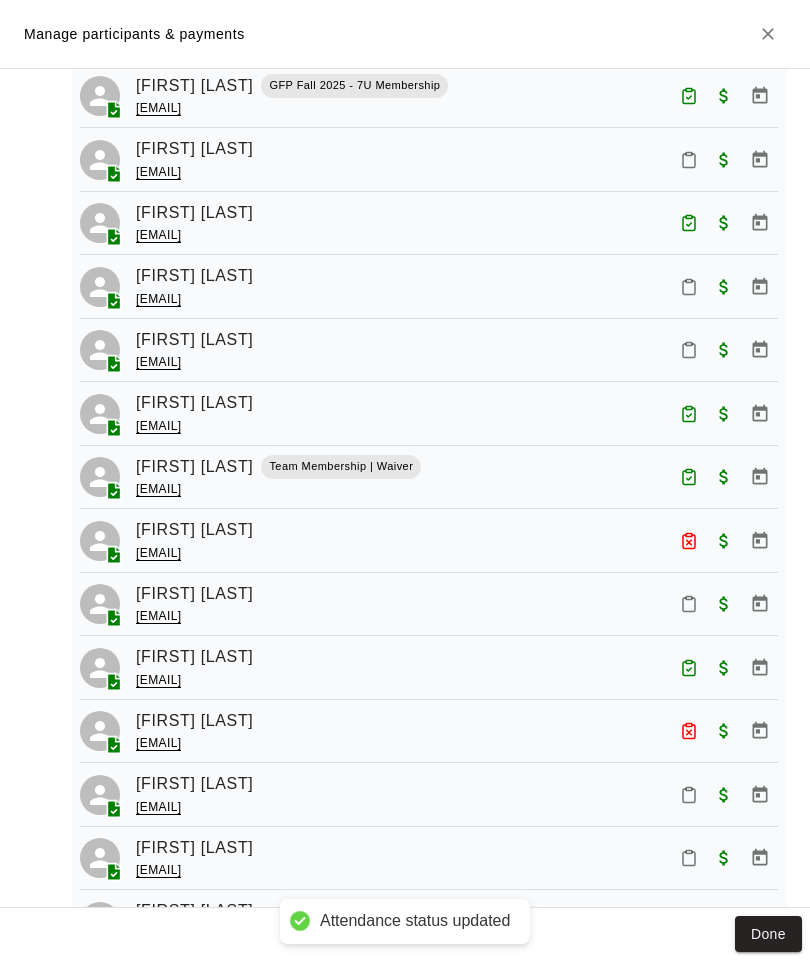 scroll, scrollTop: 455, scrollLeft: 0, axis: vertical 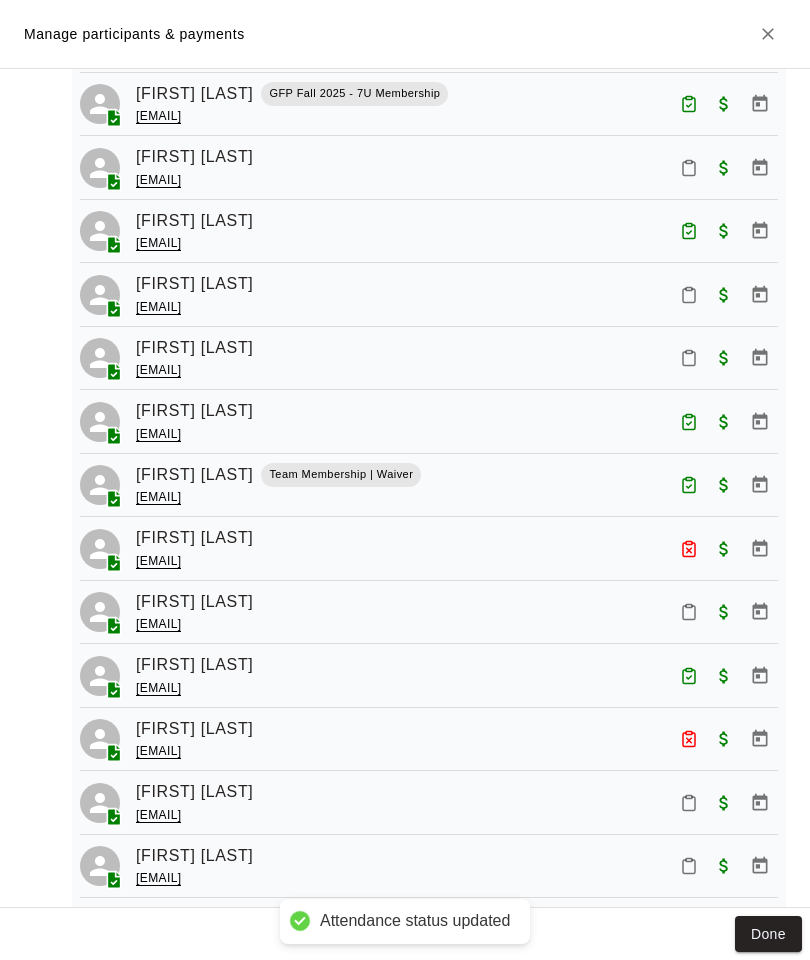 click at bounding box center [689, 358] 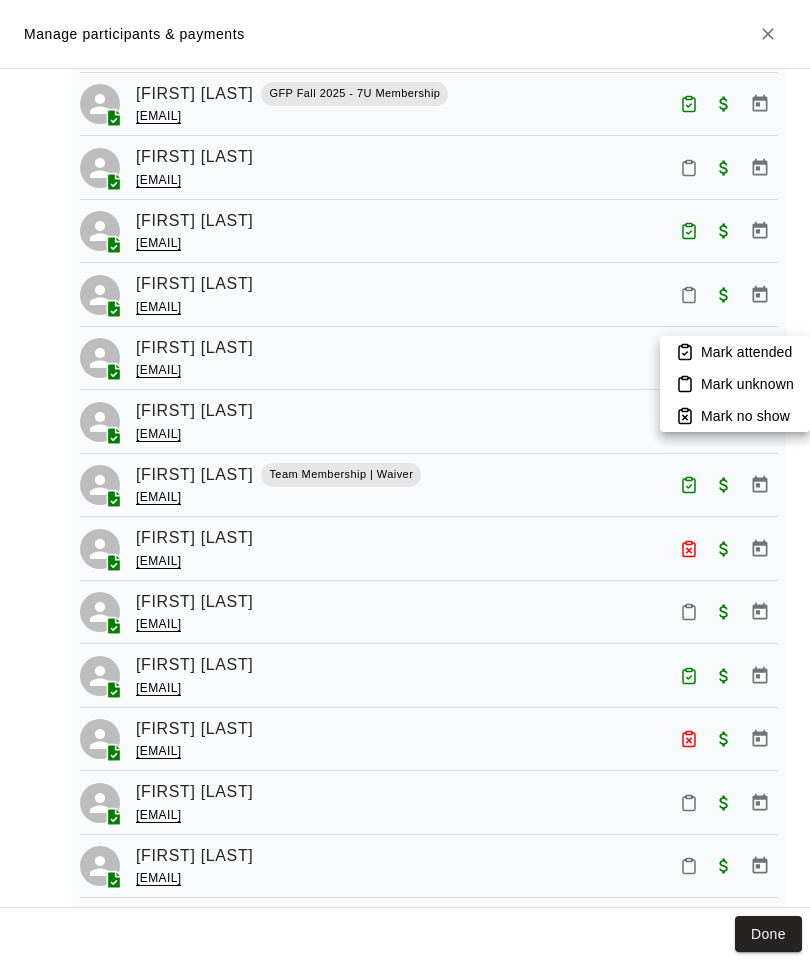 click 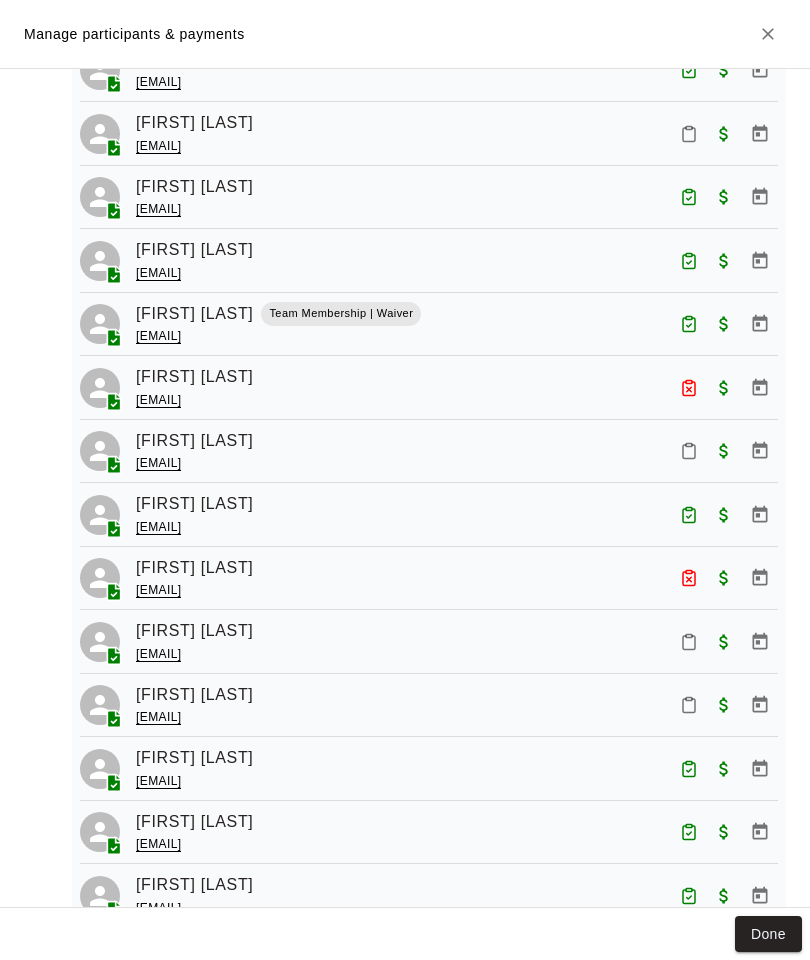 scroll, scrollTop: 617, scrollLeft: 0, axis: vertical 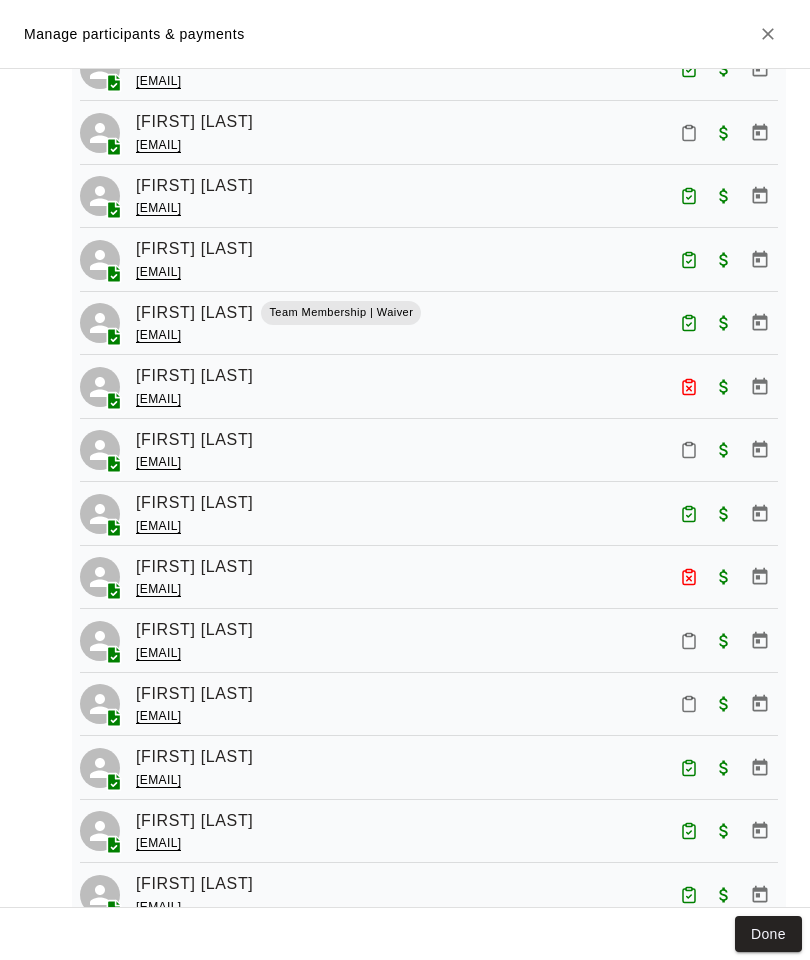 click at bounding box center (689, 704) 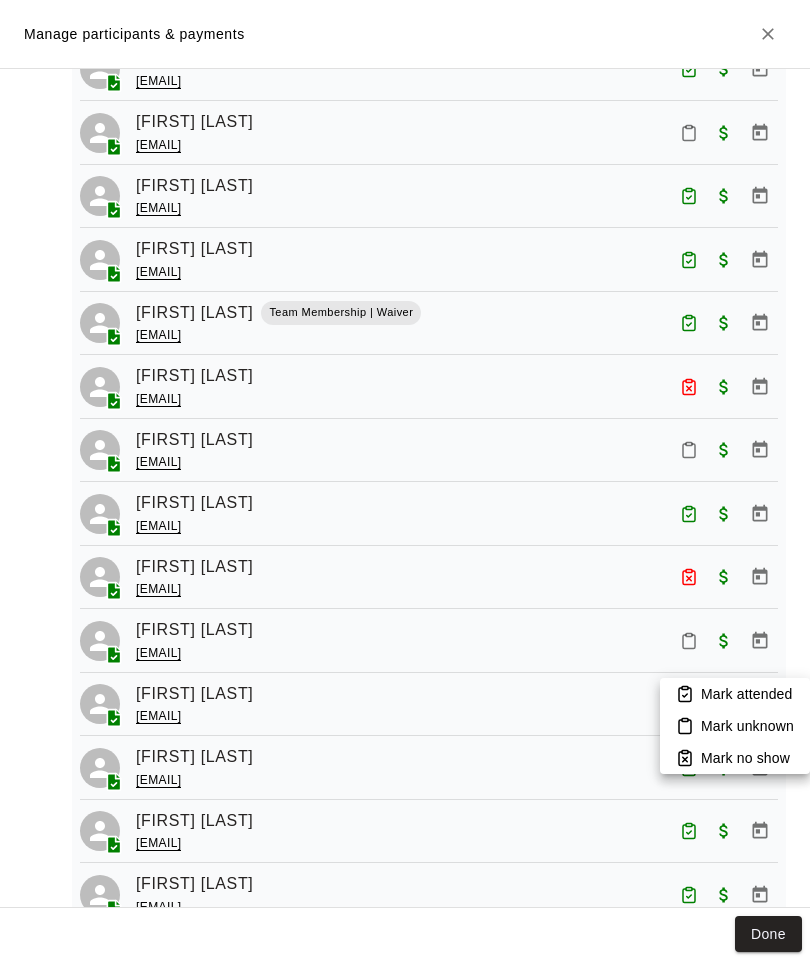 click on "Mark attended" at bounding box center (735, 694) 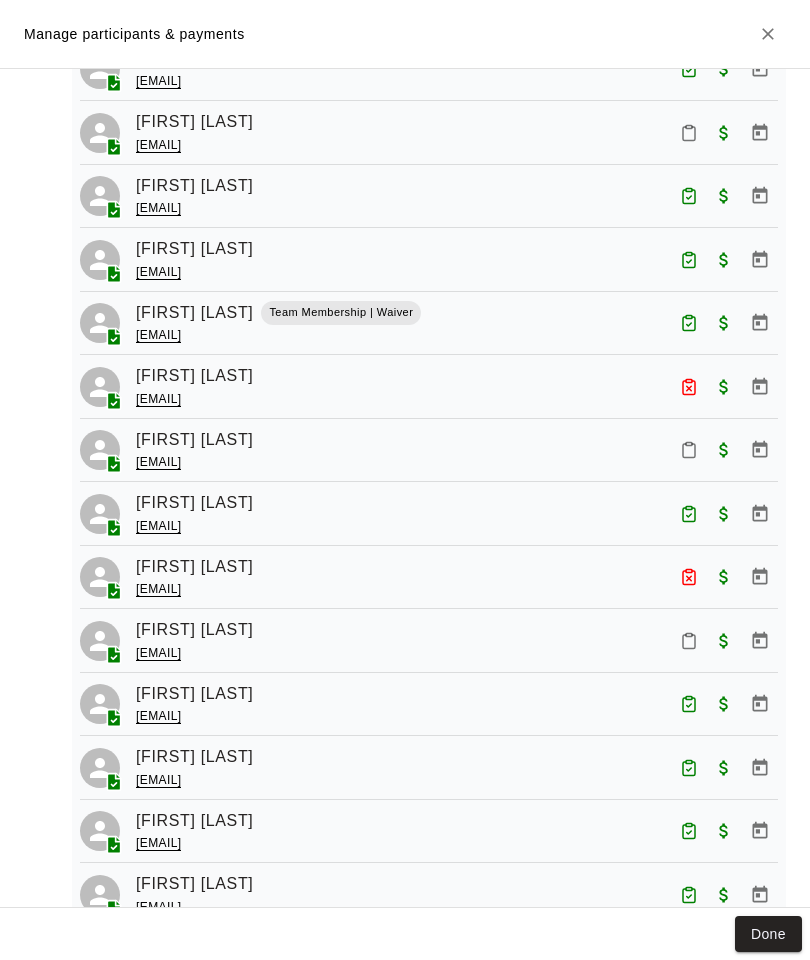 click on "Mason Sarris" at bounding box center [194, 440] 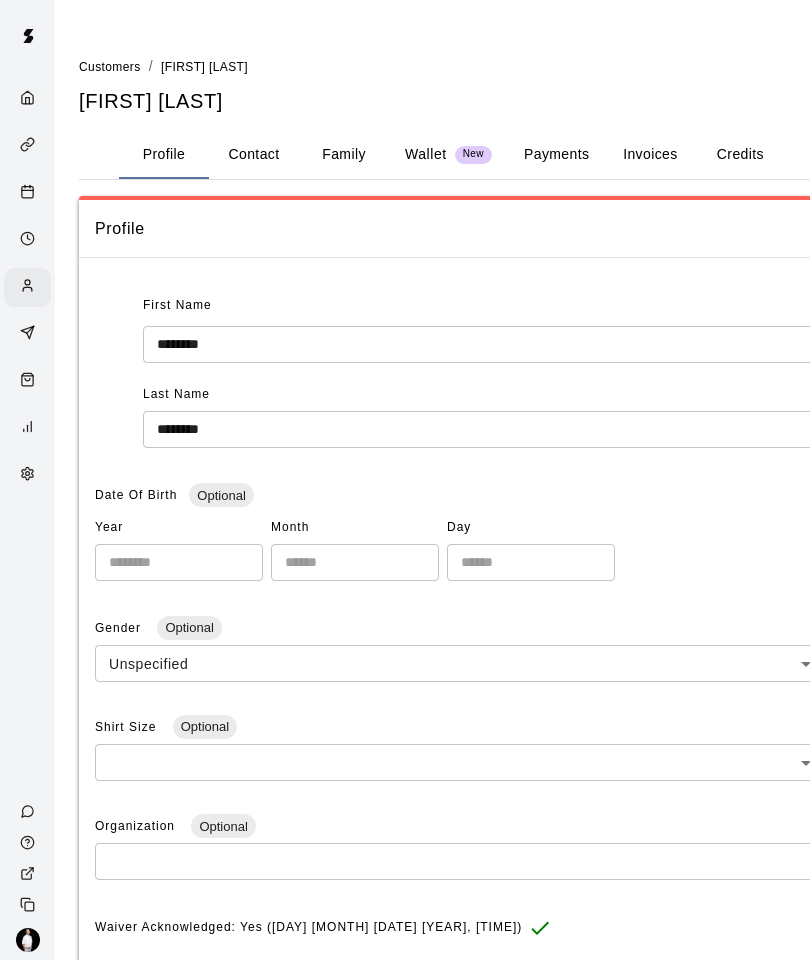 click on "Payments" at bounding box center [556, 155] 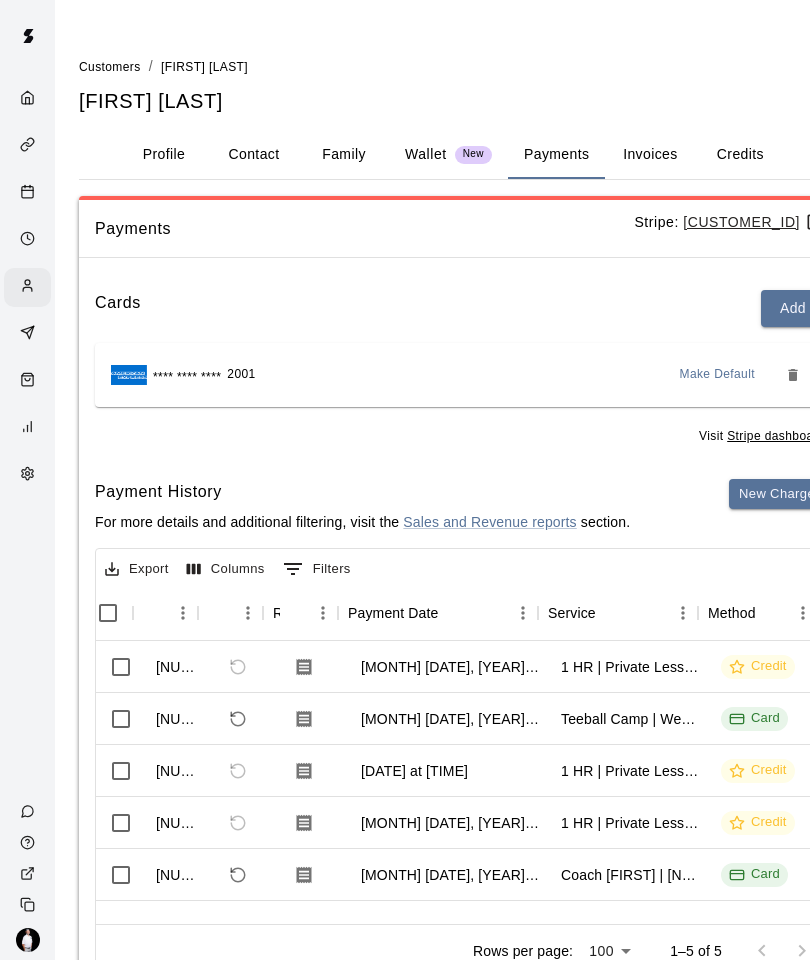 scroll, scrollTop: 0, scrollLeft: 0, axis: both 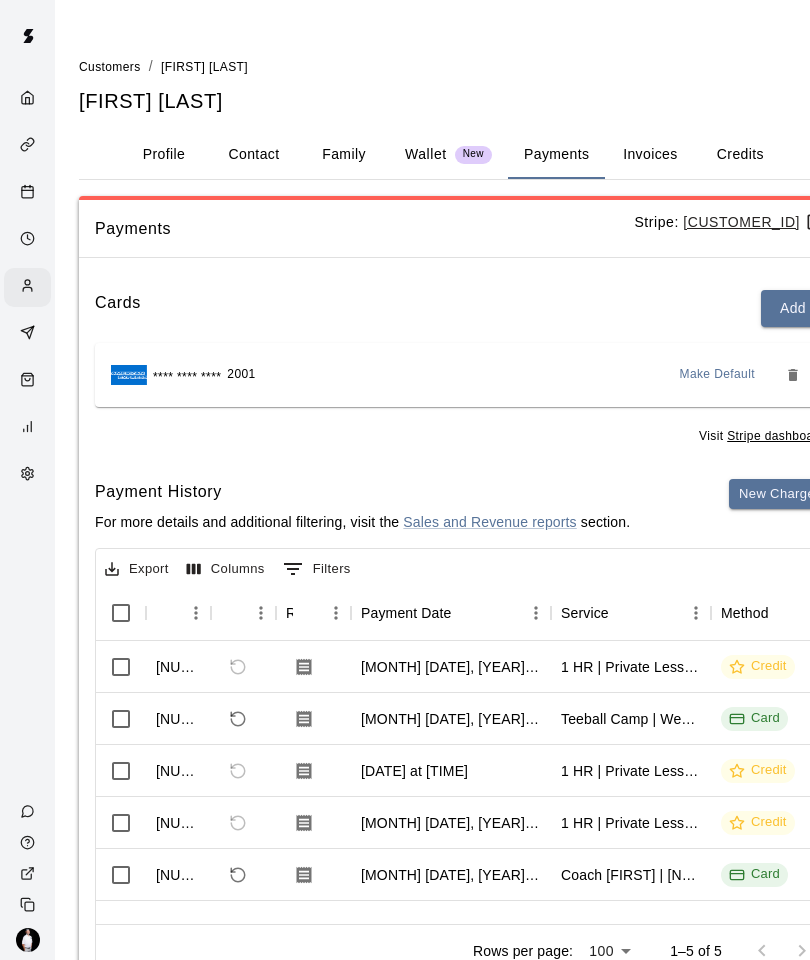 click 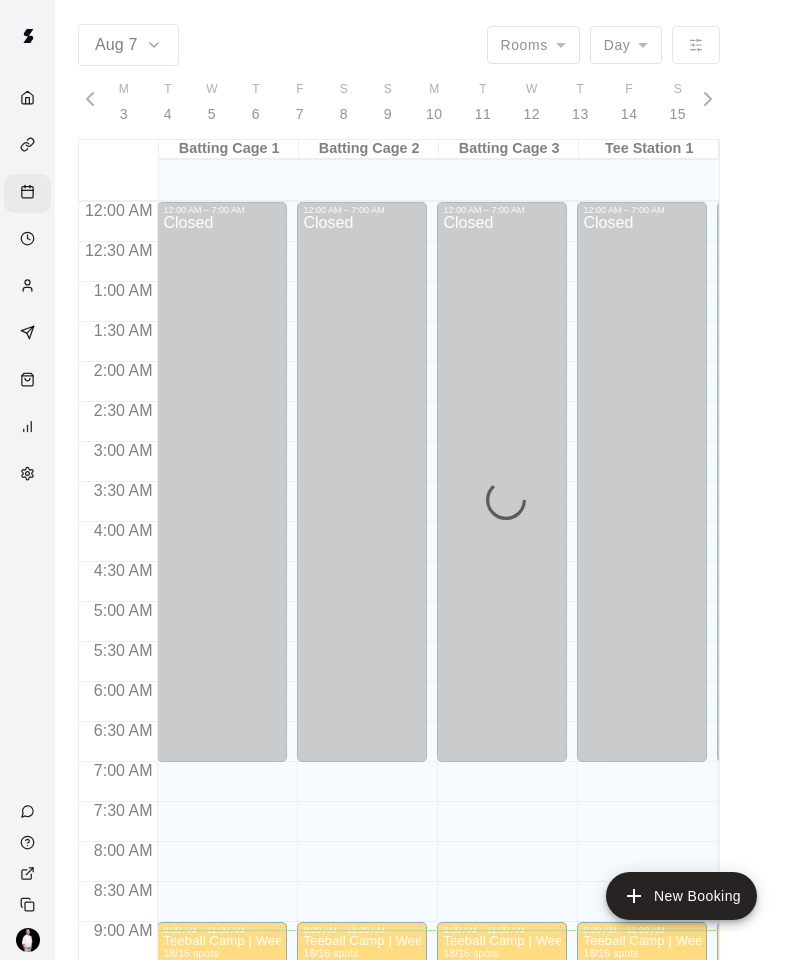 scroll, scrollTop: 0, scrollLeft: 8421, axis: horizontal 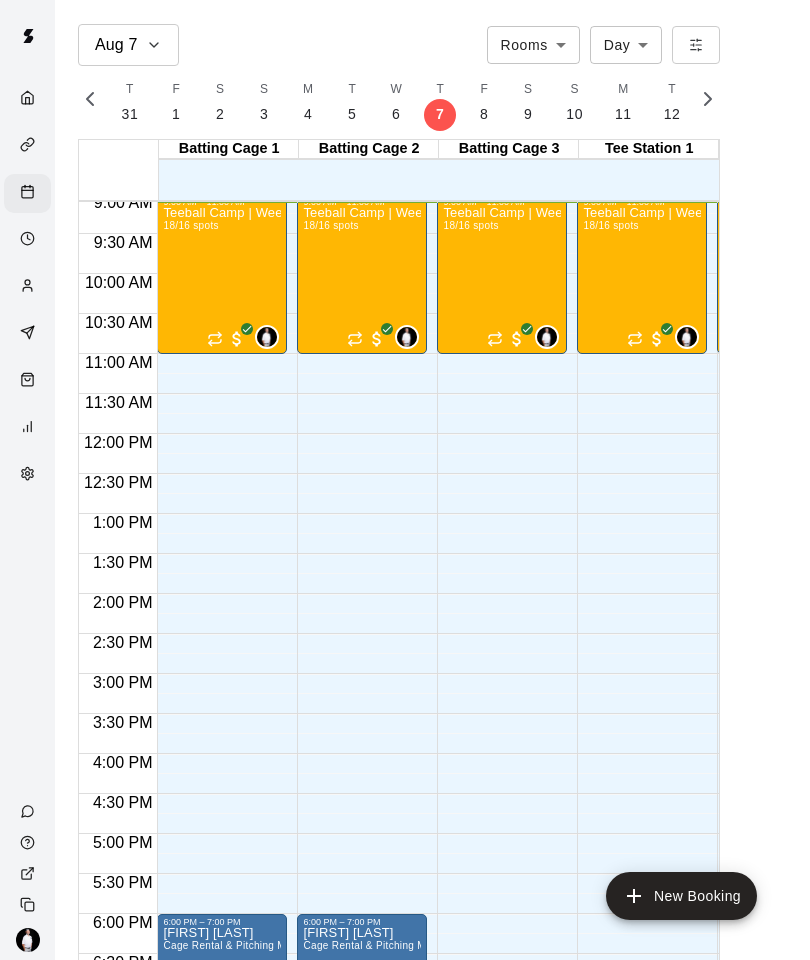 click on "Teeball Camp | Week of Aug 4th | 9AM to 11AM | Ages 4-7 18/16 spots" at bounding box center [222, 687] 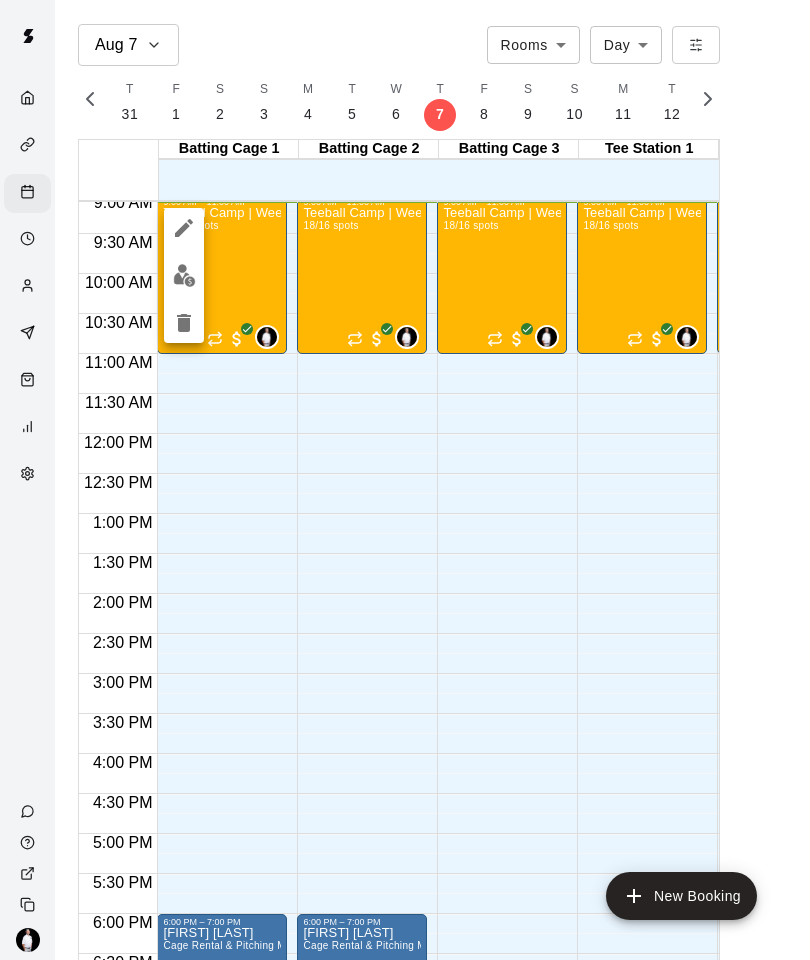 click at bounding box center [184, 275] 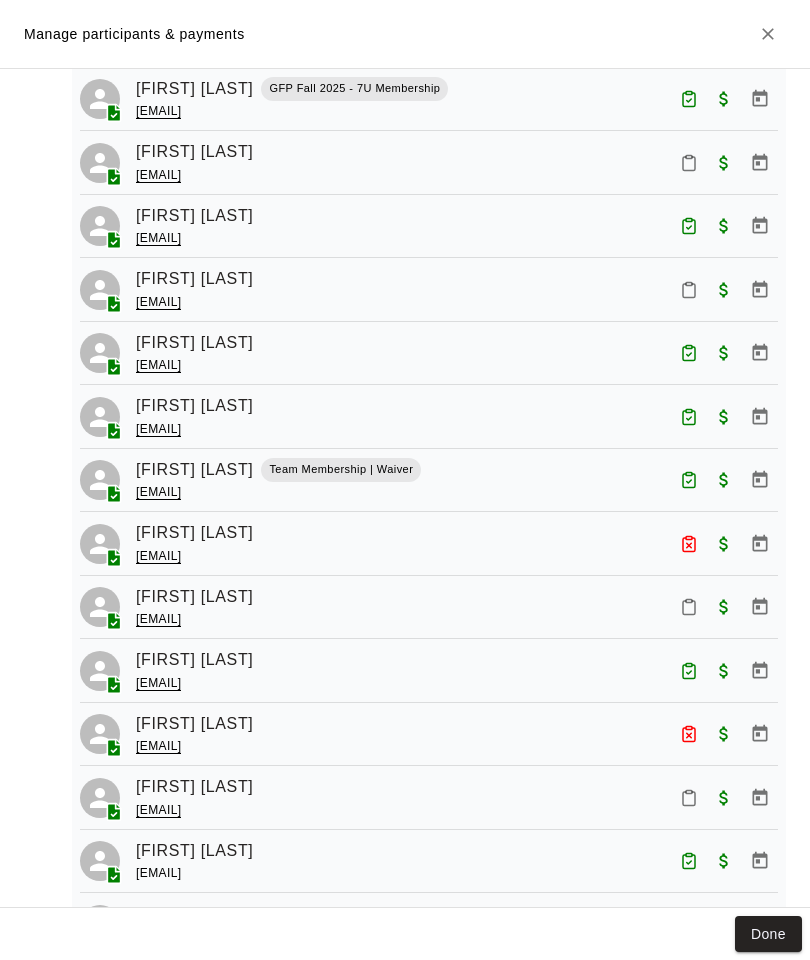 scroll, scrollTop: 474, scrollLeft: 0, axis: vertical 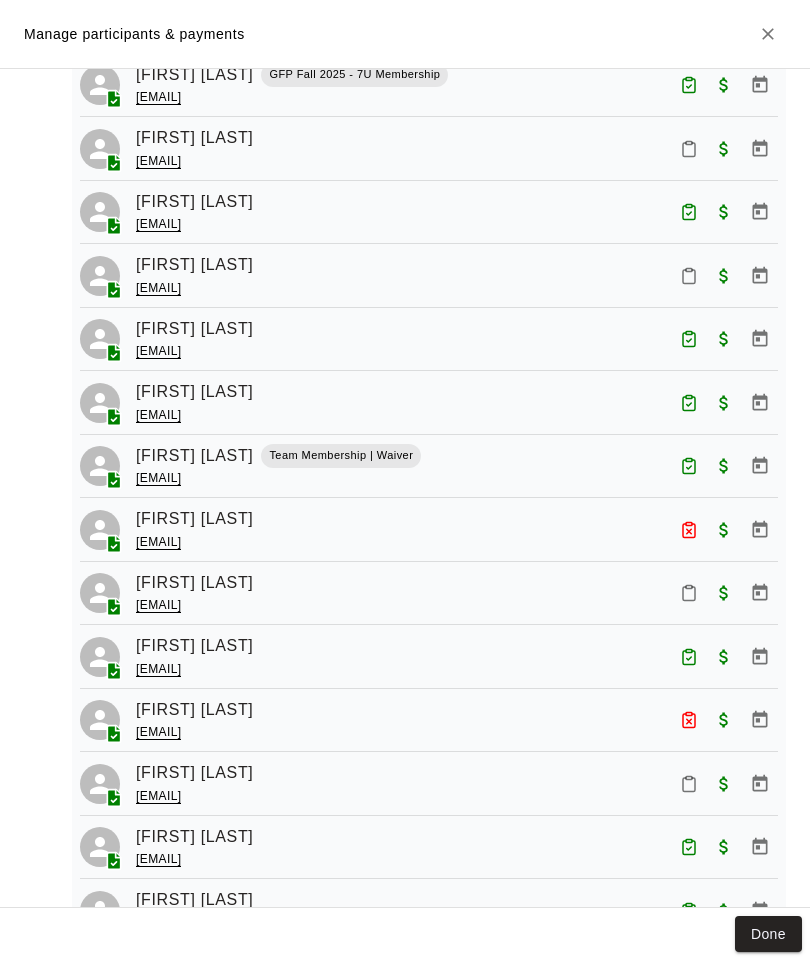 click 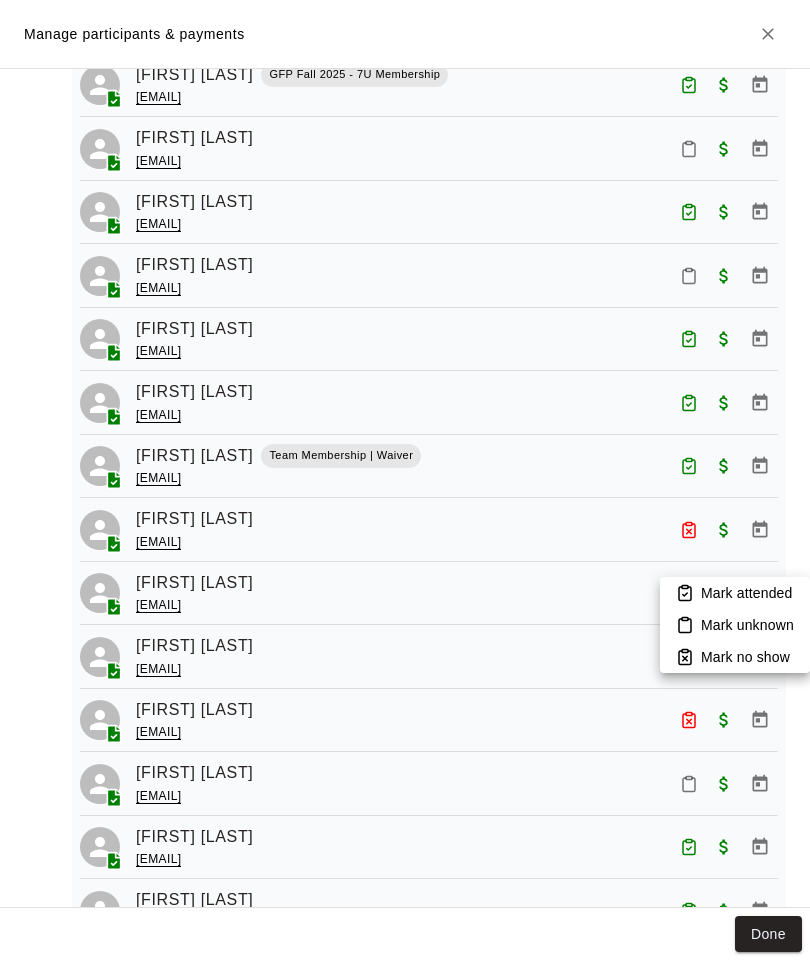 click 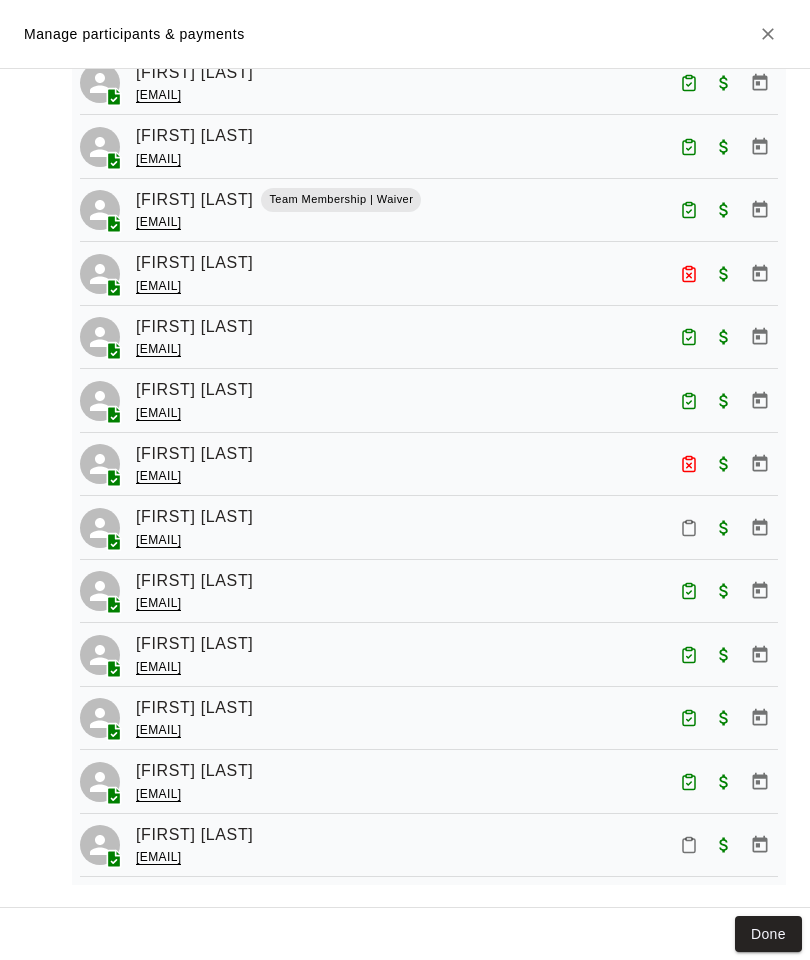scroll, scrollTop: 729, scrollLeft: 0, axis: vertical 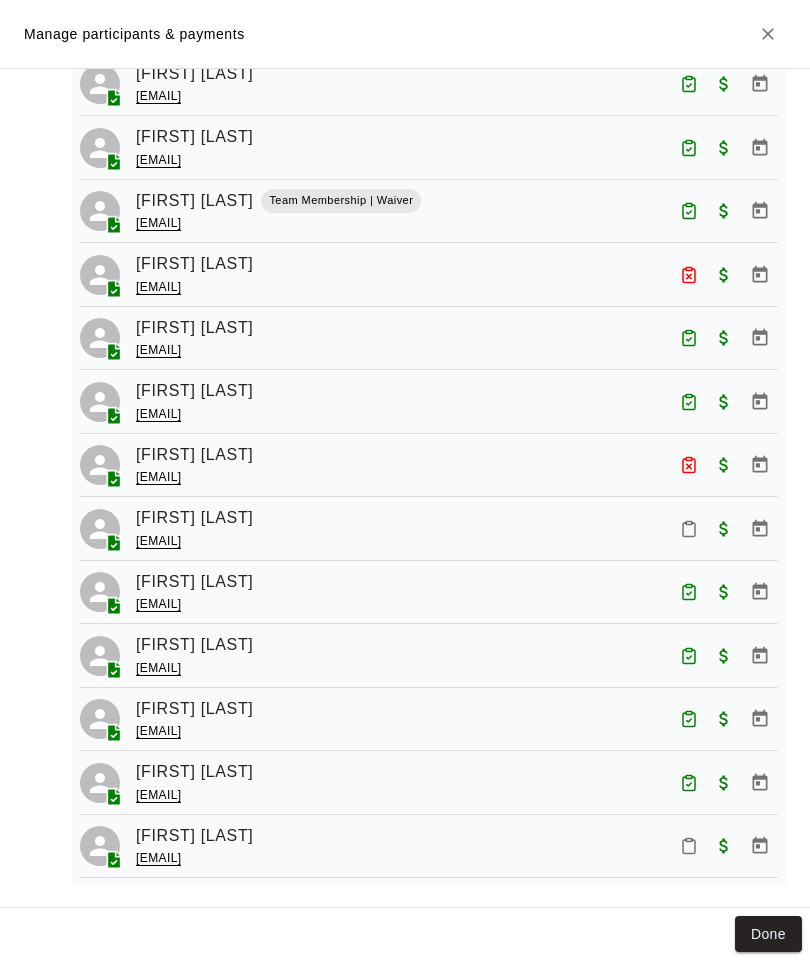 click 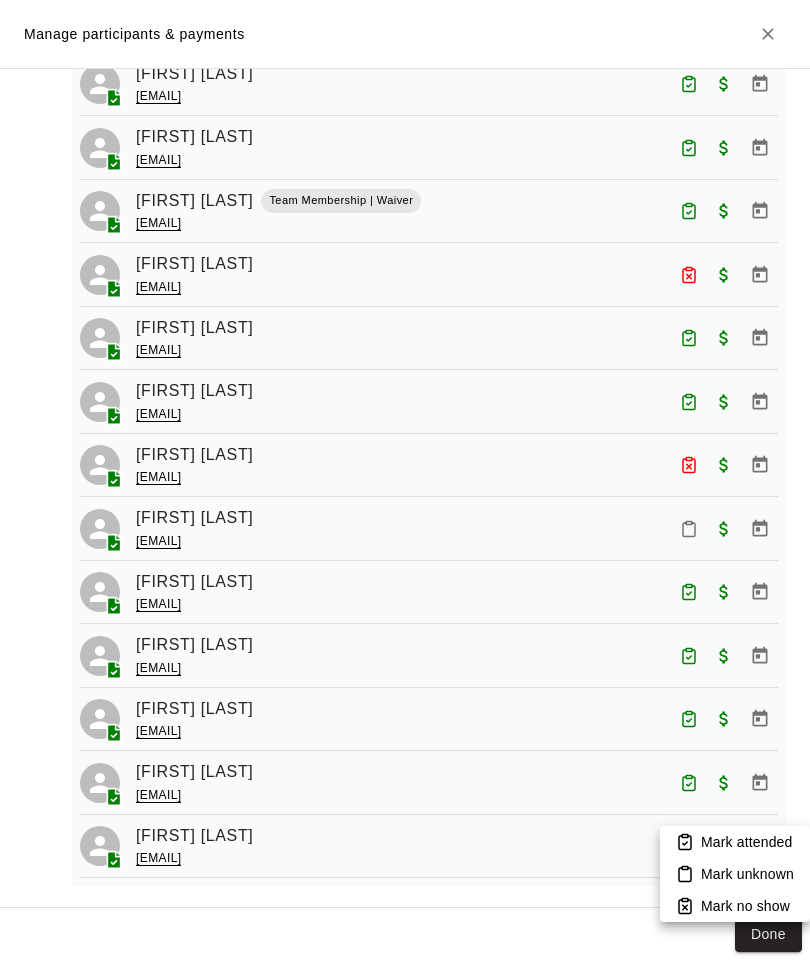 click 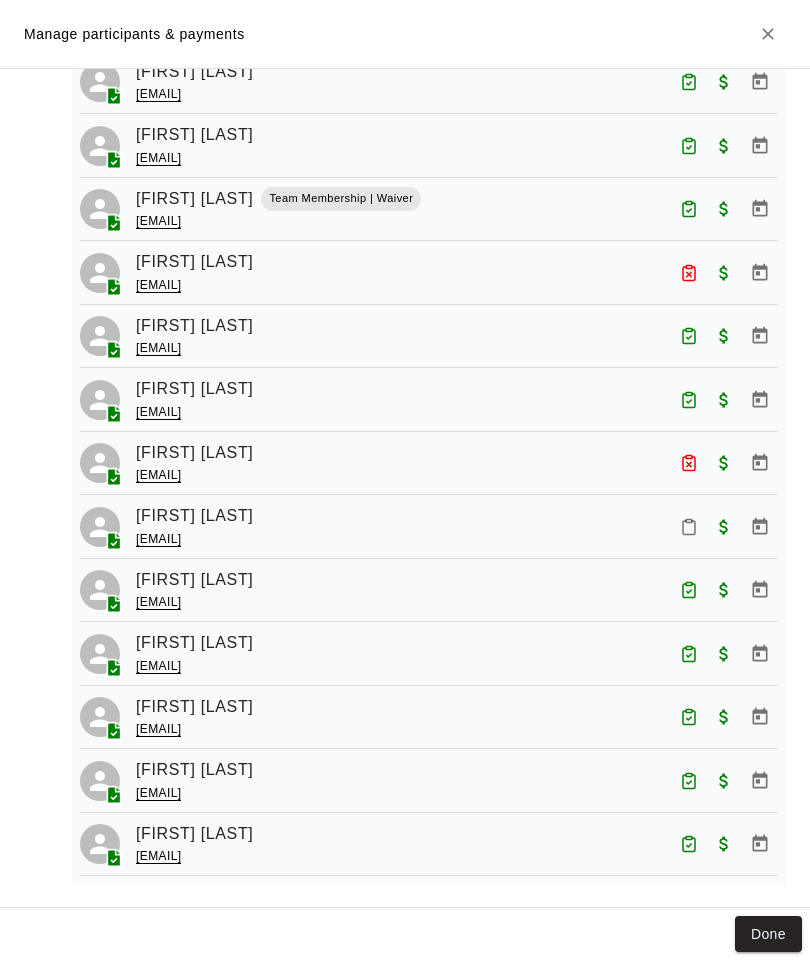 scroll, scrollTop: 729, scrollLeft: 0, axis: vertical 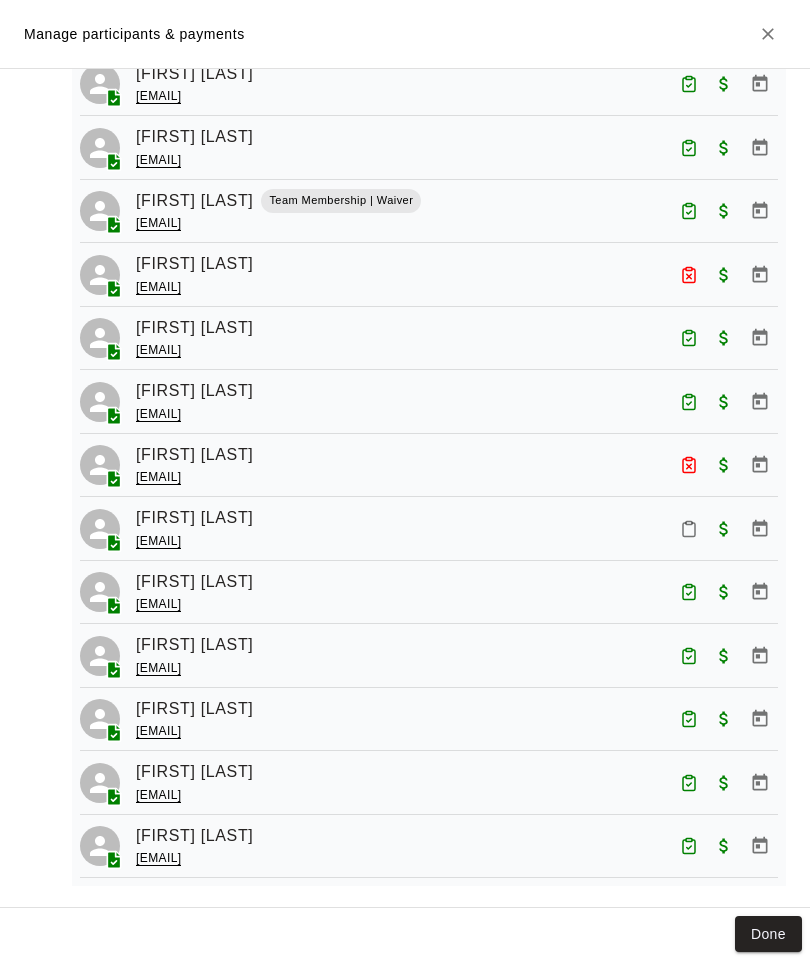 click 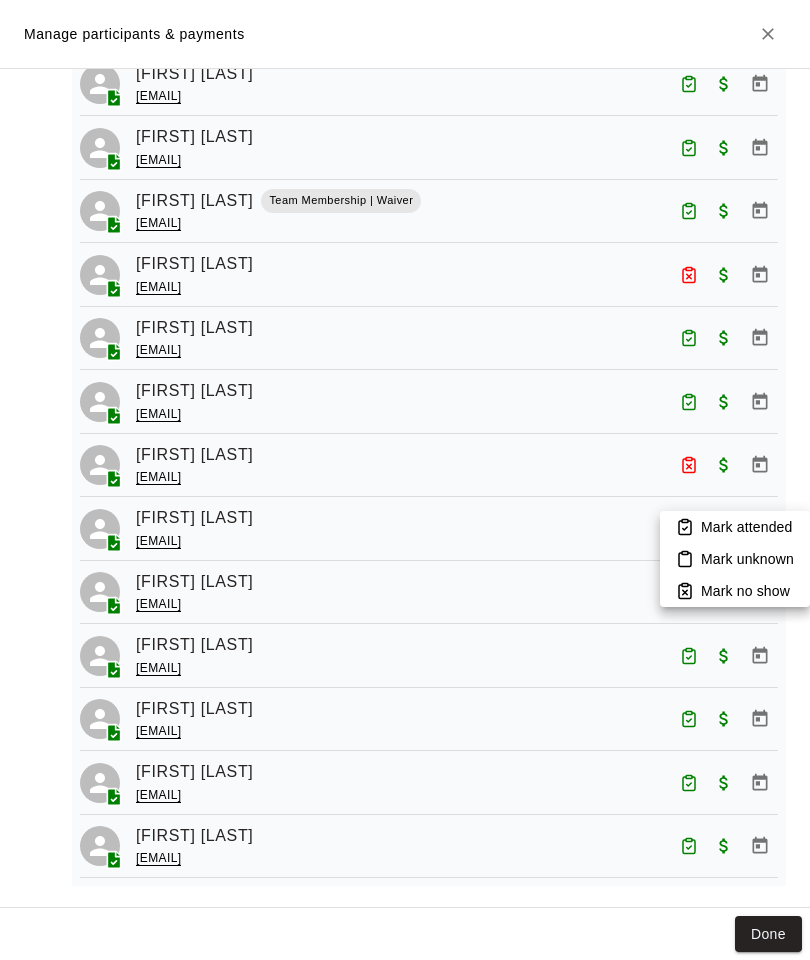 click 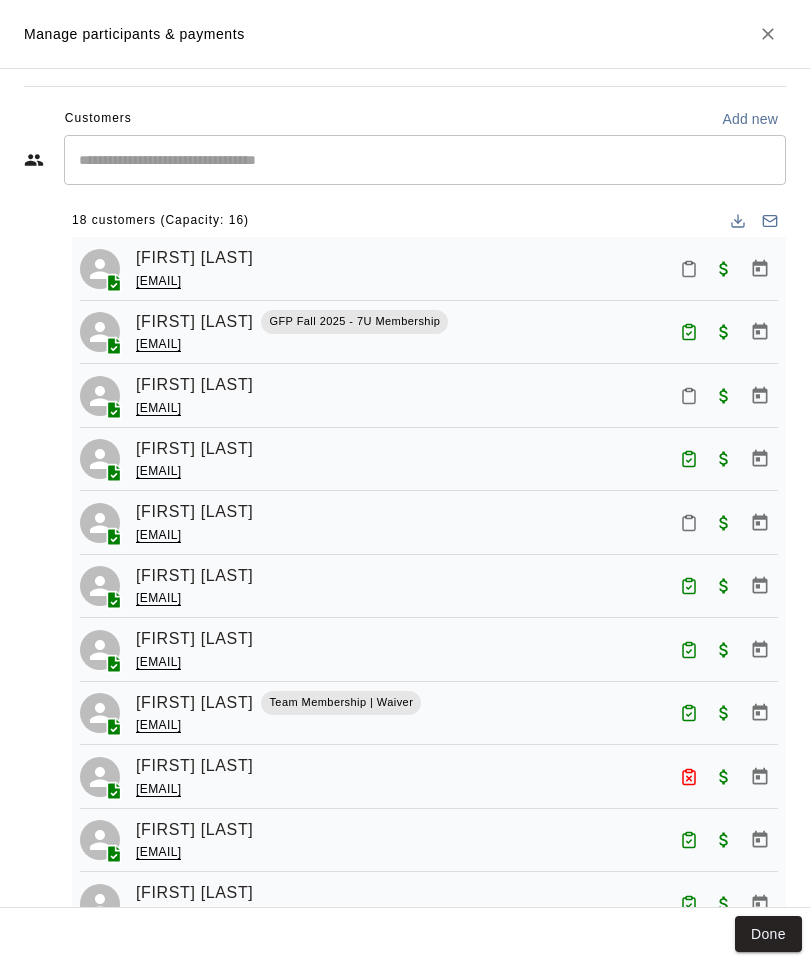 scroll, scrollTop: 226, scrollLeft: 0, axis: vertical 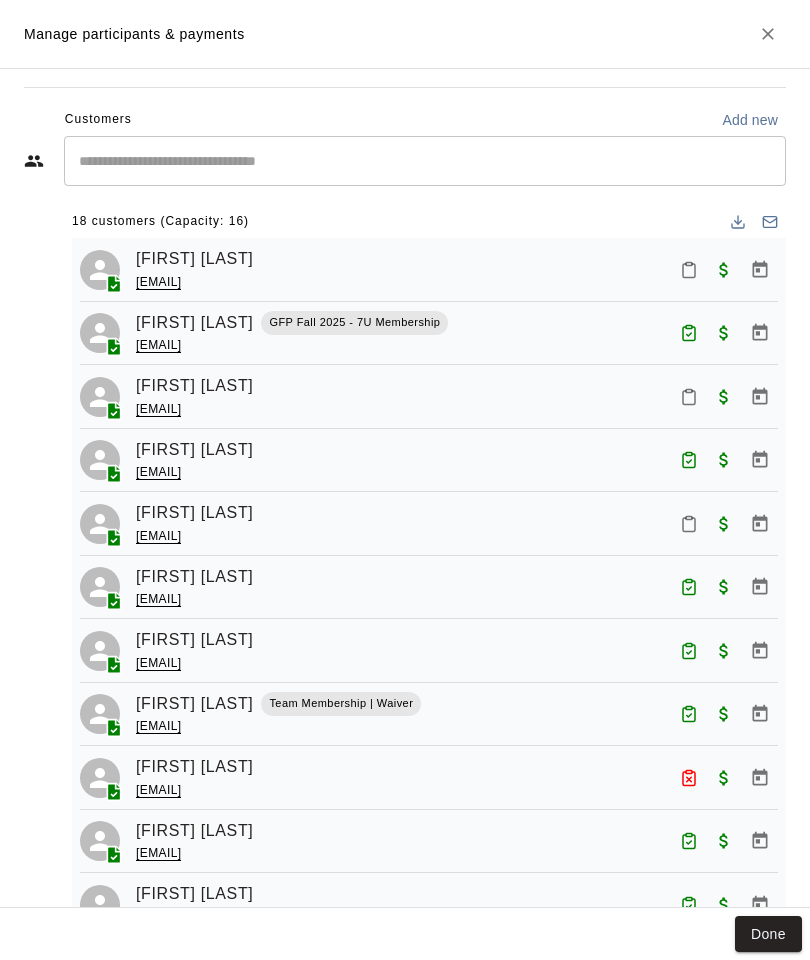 click at bounding box center [689, 397] 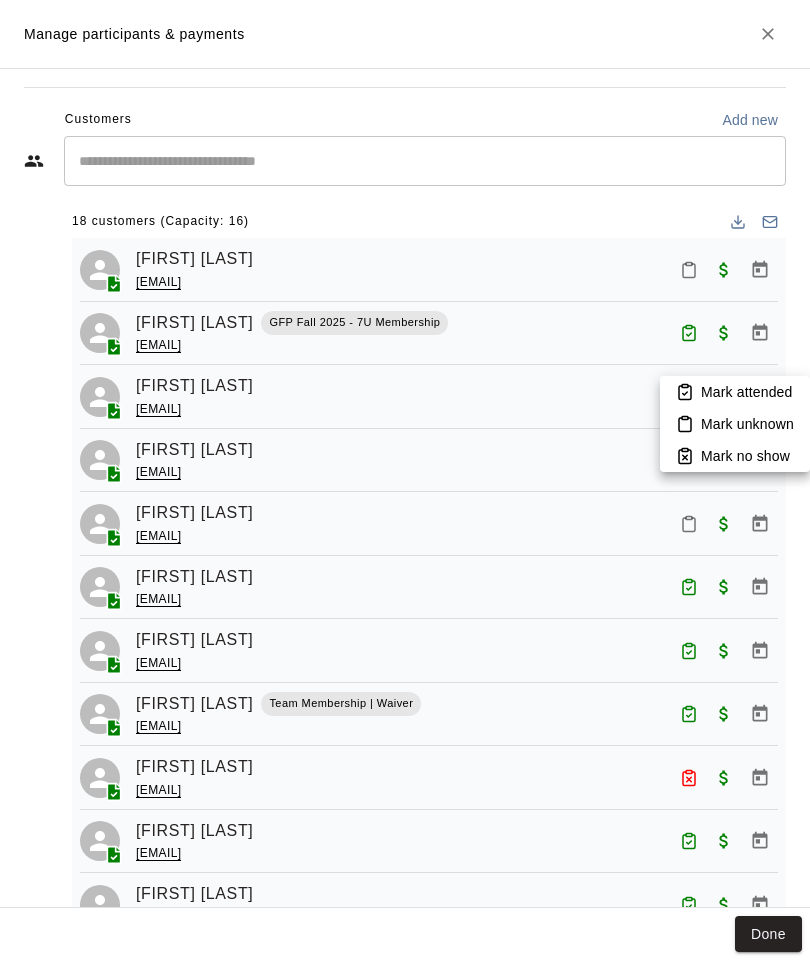click on "Mark attended" at bounding box center (735, 392) 